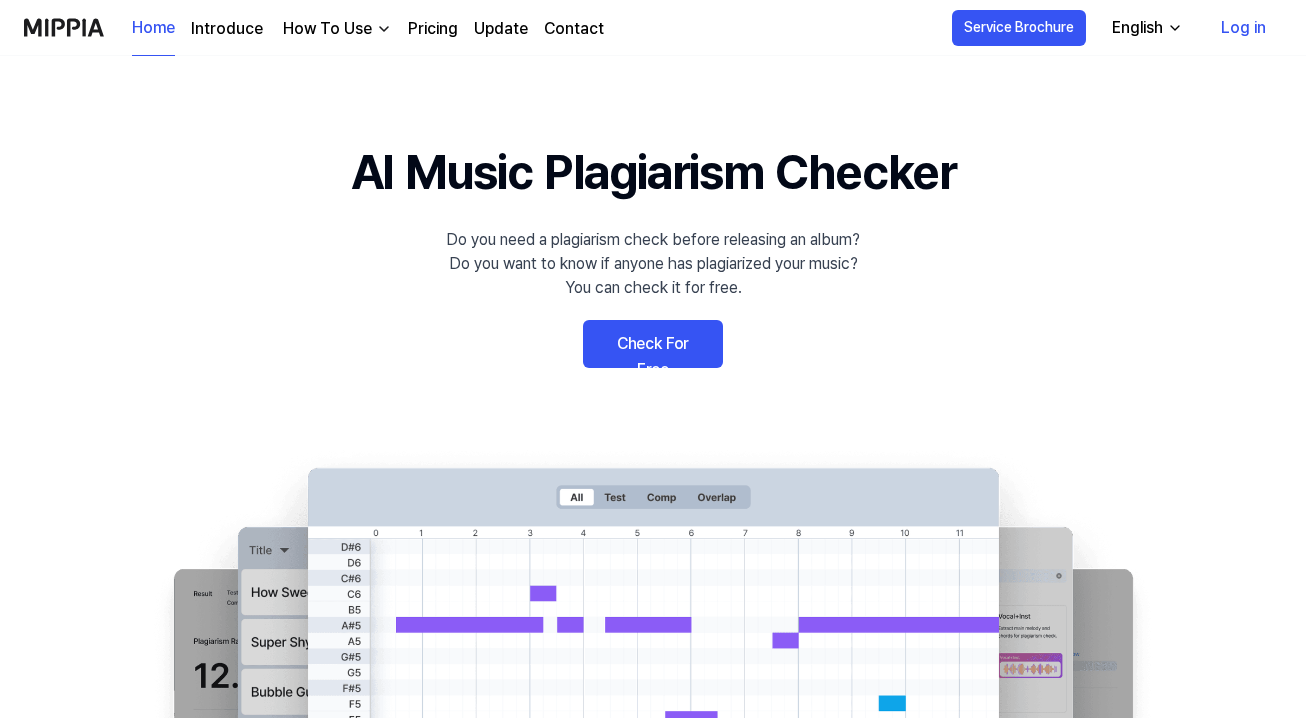 scroll, scrollTop: 38, scrollLeft: 0, axis: vertical 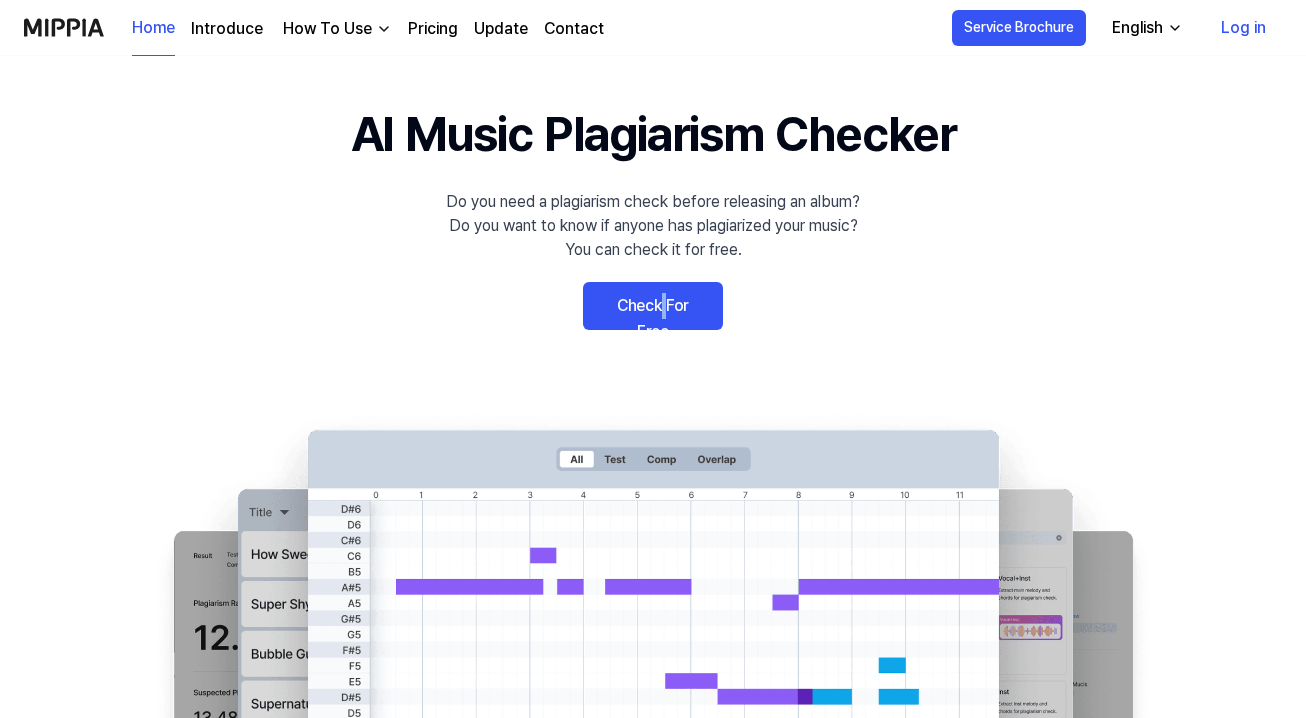 drag, startPoint x: 644, startPoint y: 334, endPoint x: 652, endPoint y: 314, distance: 21.540659 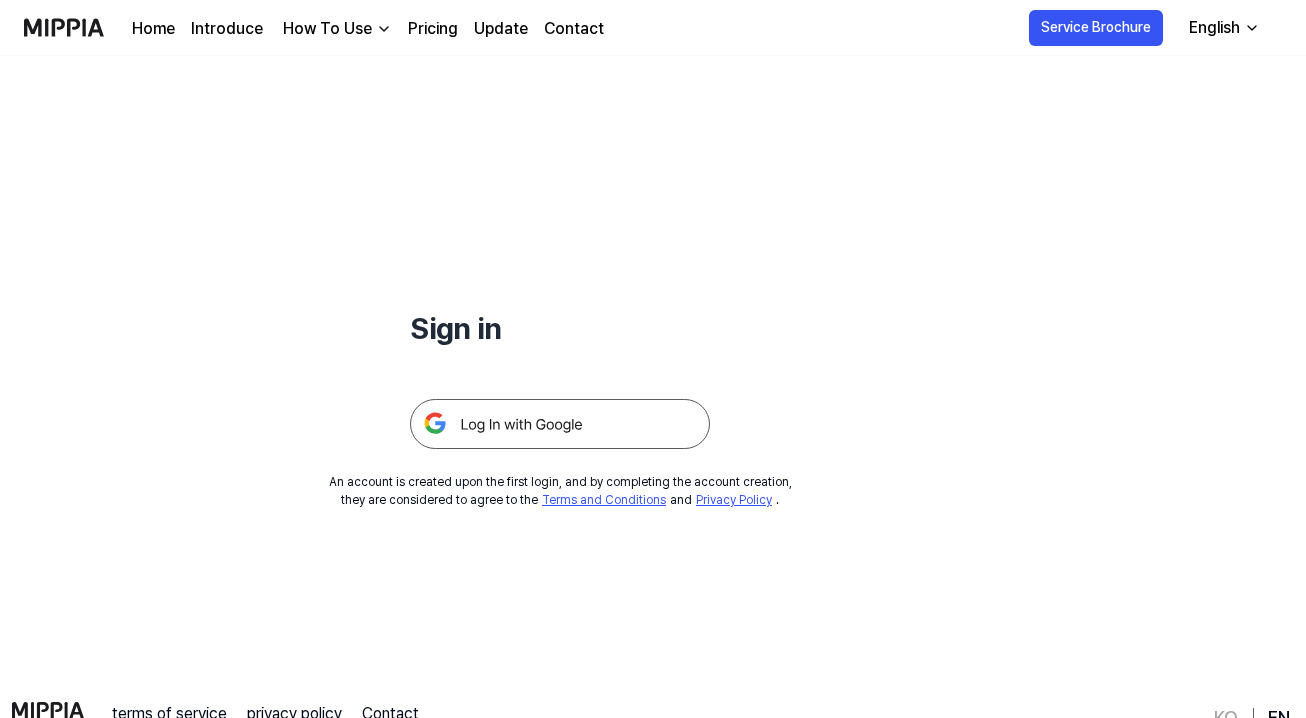 click at bounding box center (560, 424) 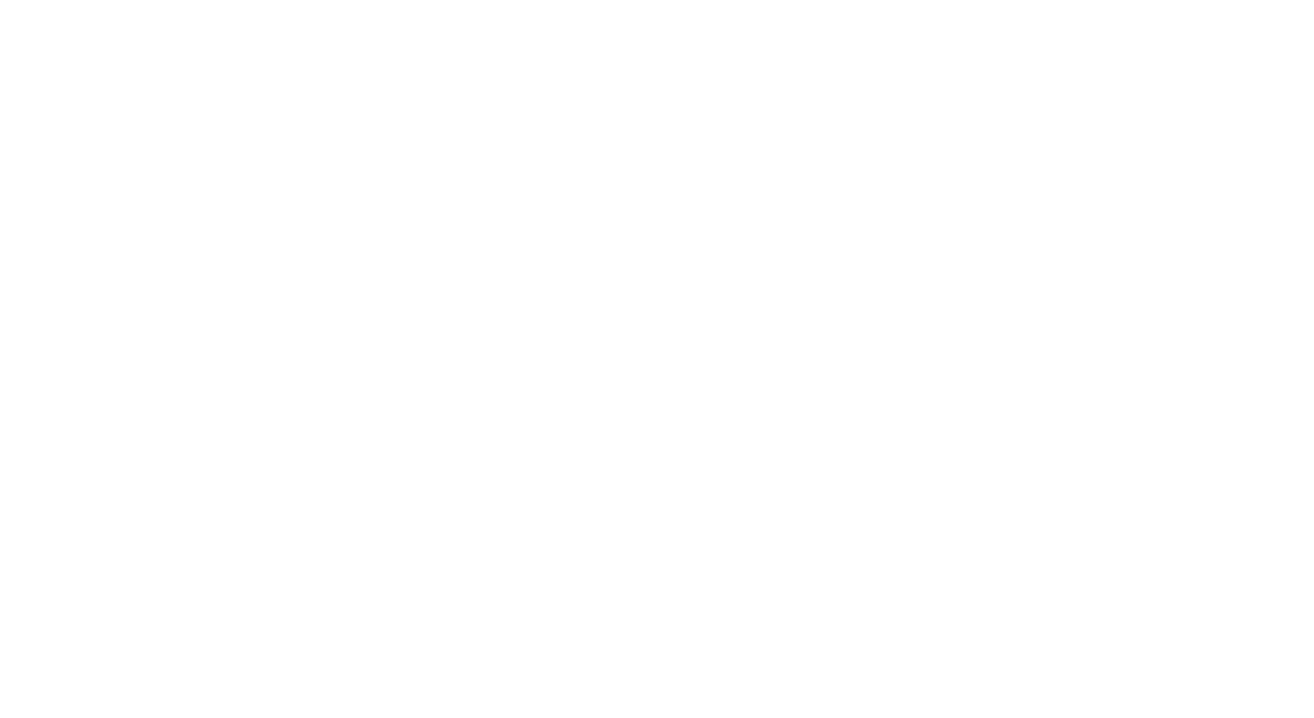 scroll, scrollTop: 0, scrollLeft: 0, axis: both 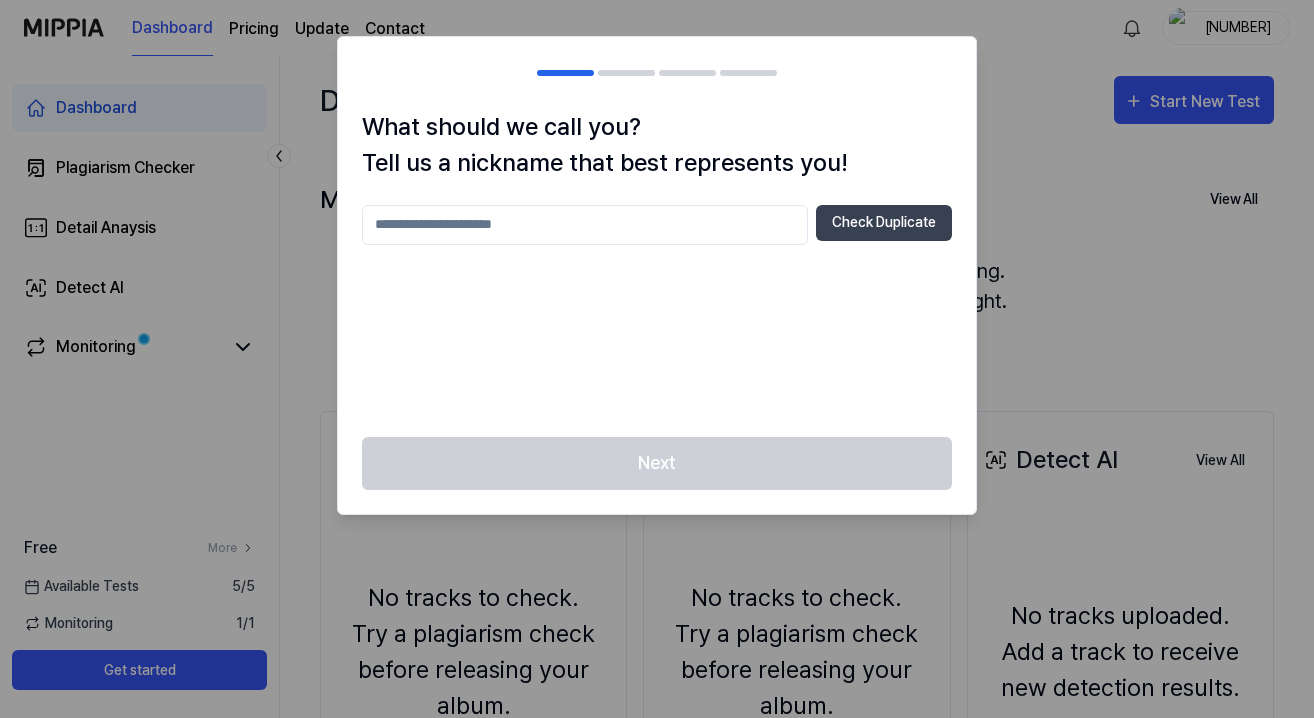 click at bounding box center [585, 225] 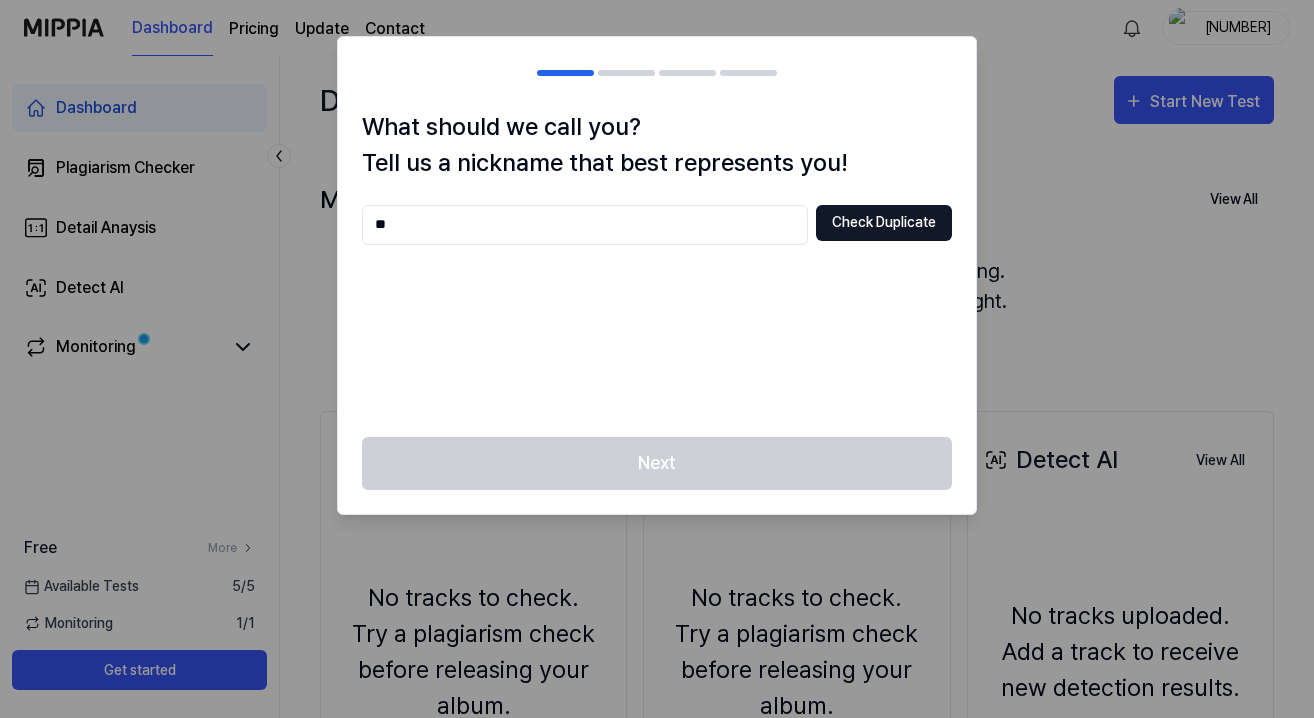 type on "**" 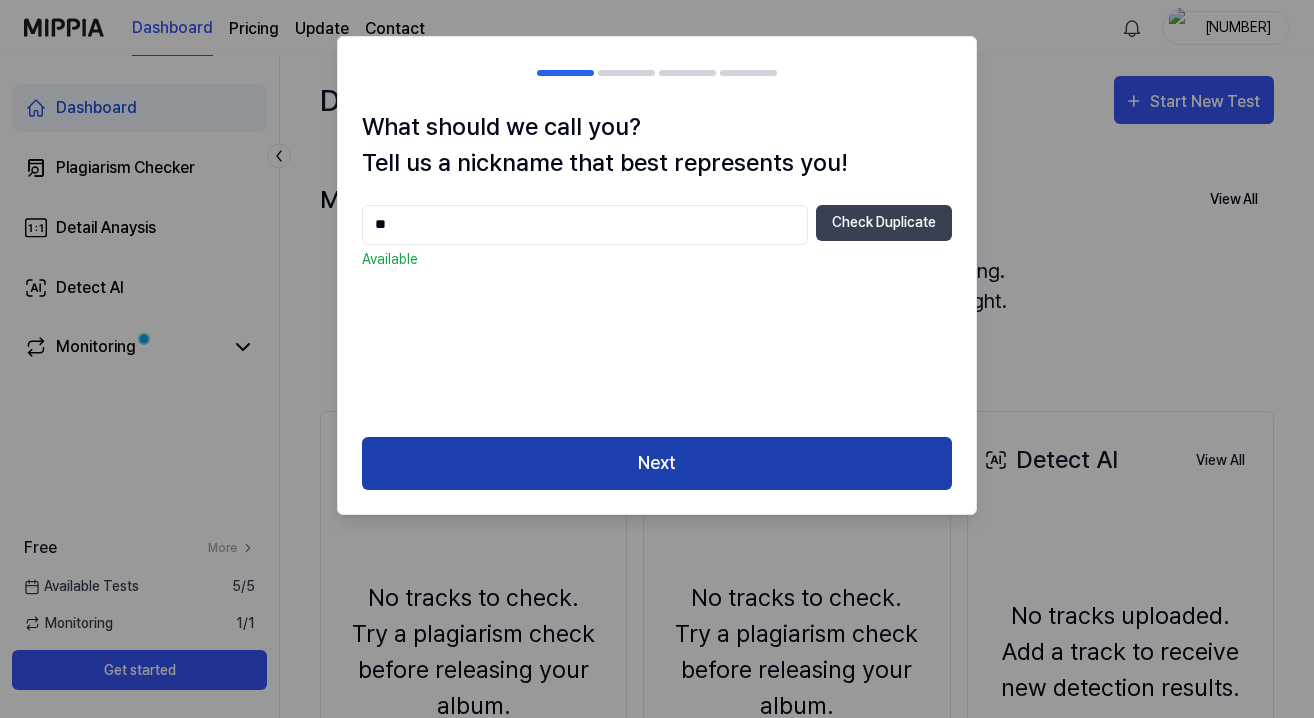 click on "Next" at bounding box center (657, 463) 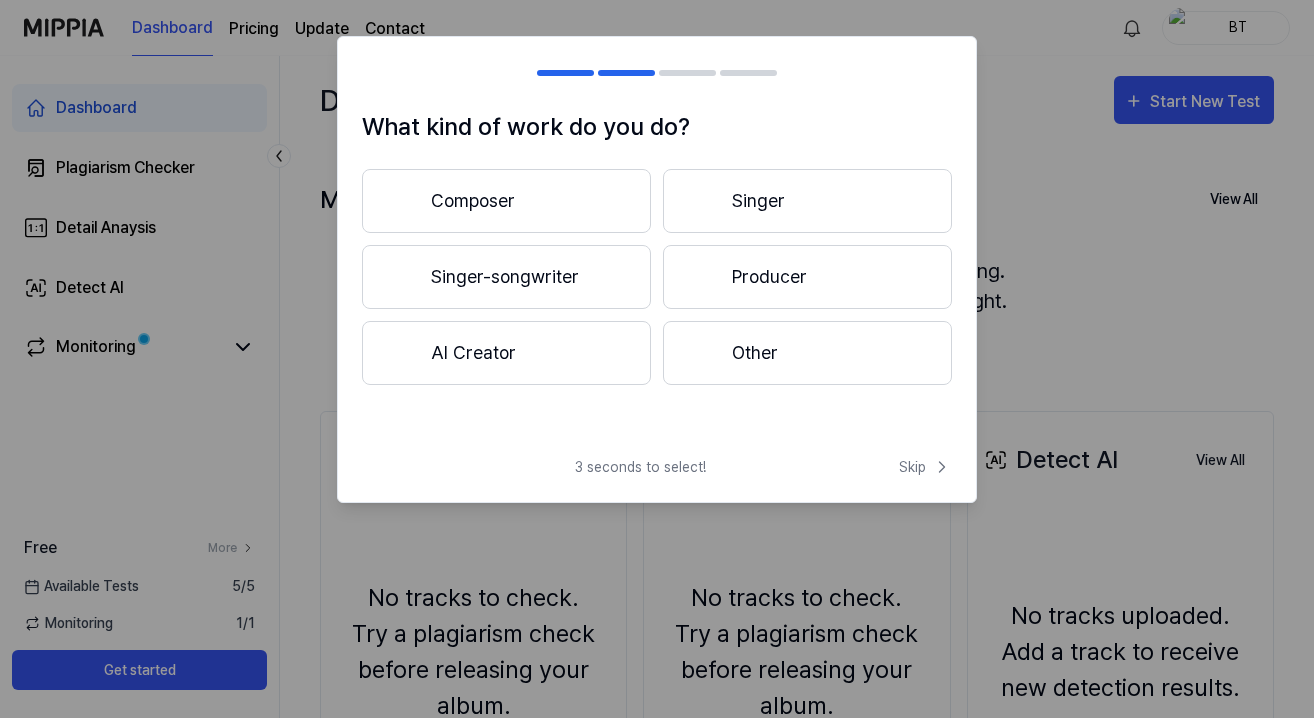 click on "Composer" at bounding box center (506, 201) 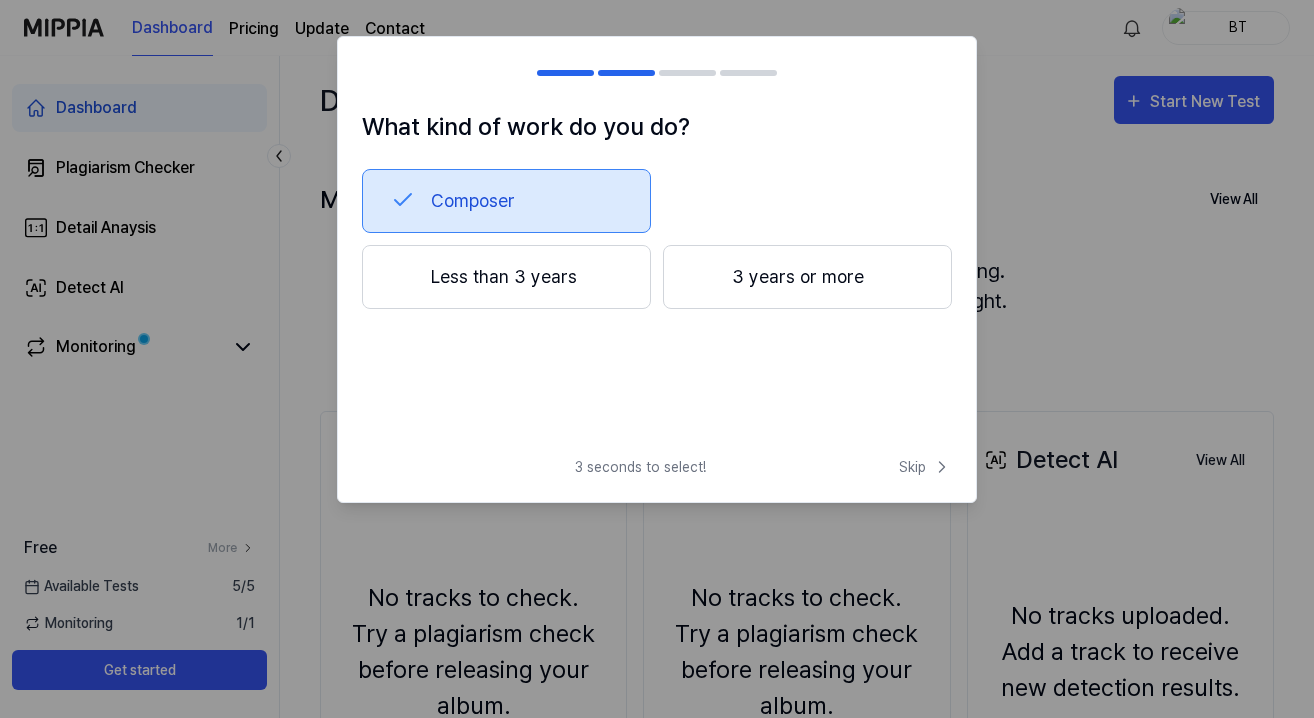 click on "Less than 3 years" at bounding box center [506, 277] 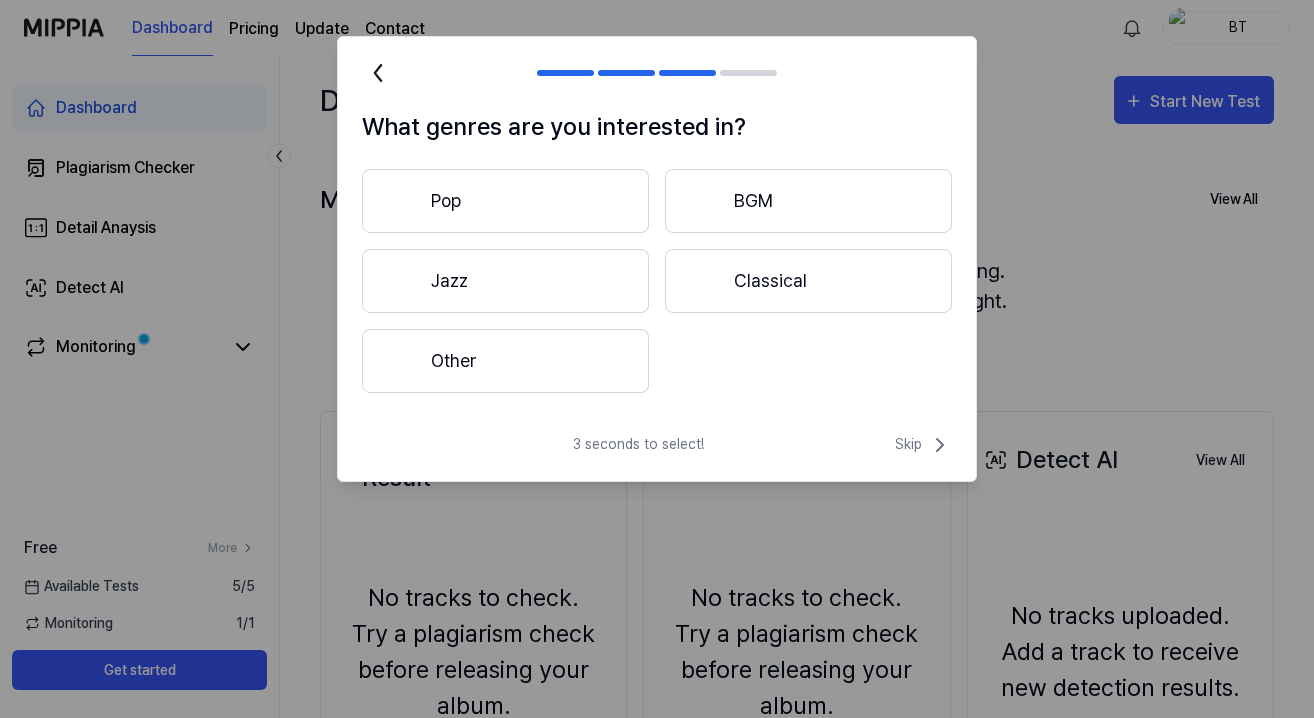 click on "Pop" at bounding box center (505, 201) 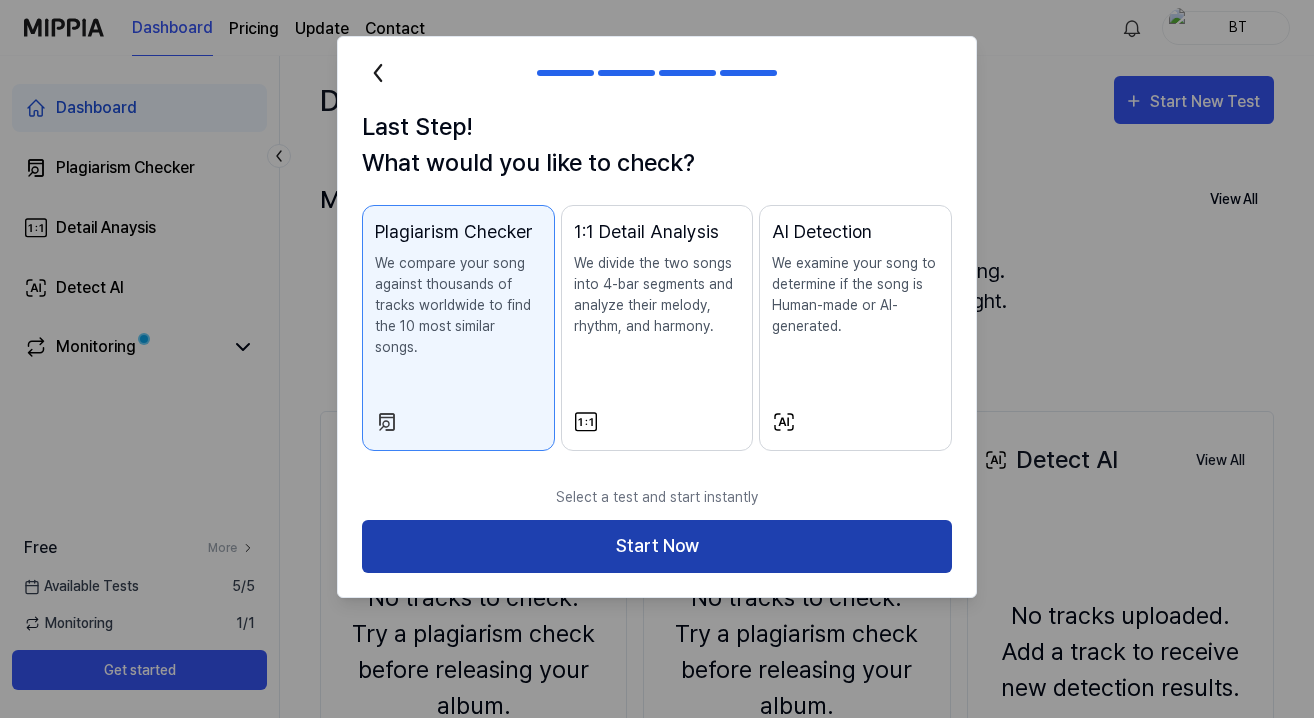 click on "Start Now" at bounding box center [657, 546] 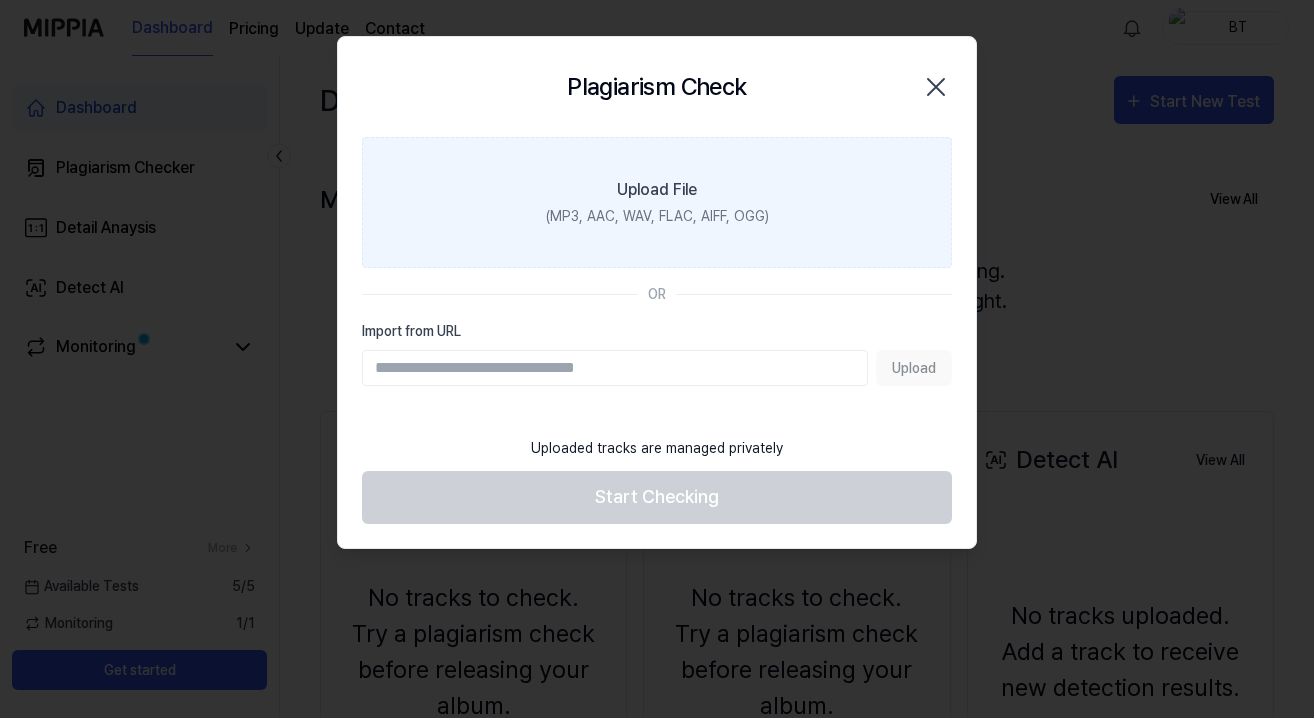 click on "Upload File (MP3, AAC, WAV, FLAC, AIFF, OGG)" at bounding box center [657, 202] 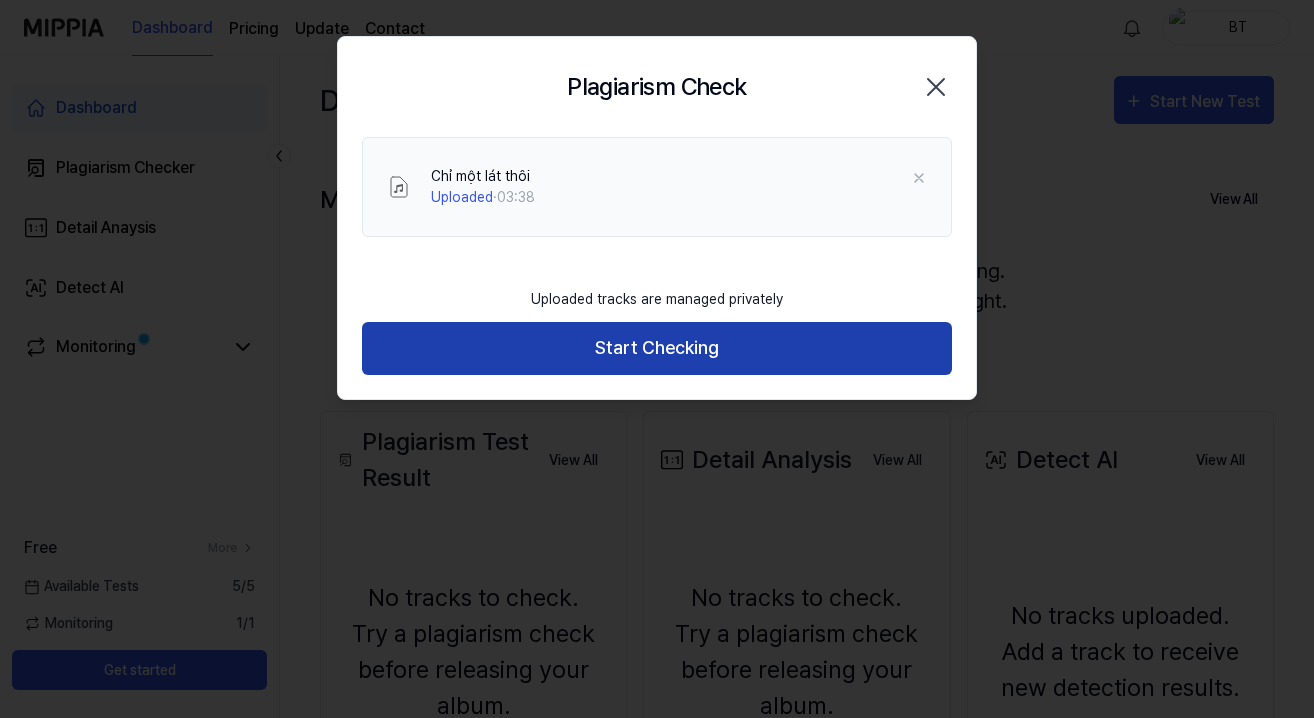 click on "Start Checking" at bounding box center (657, 348) 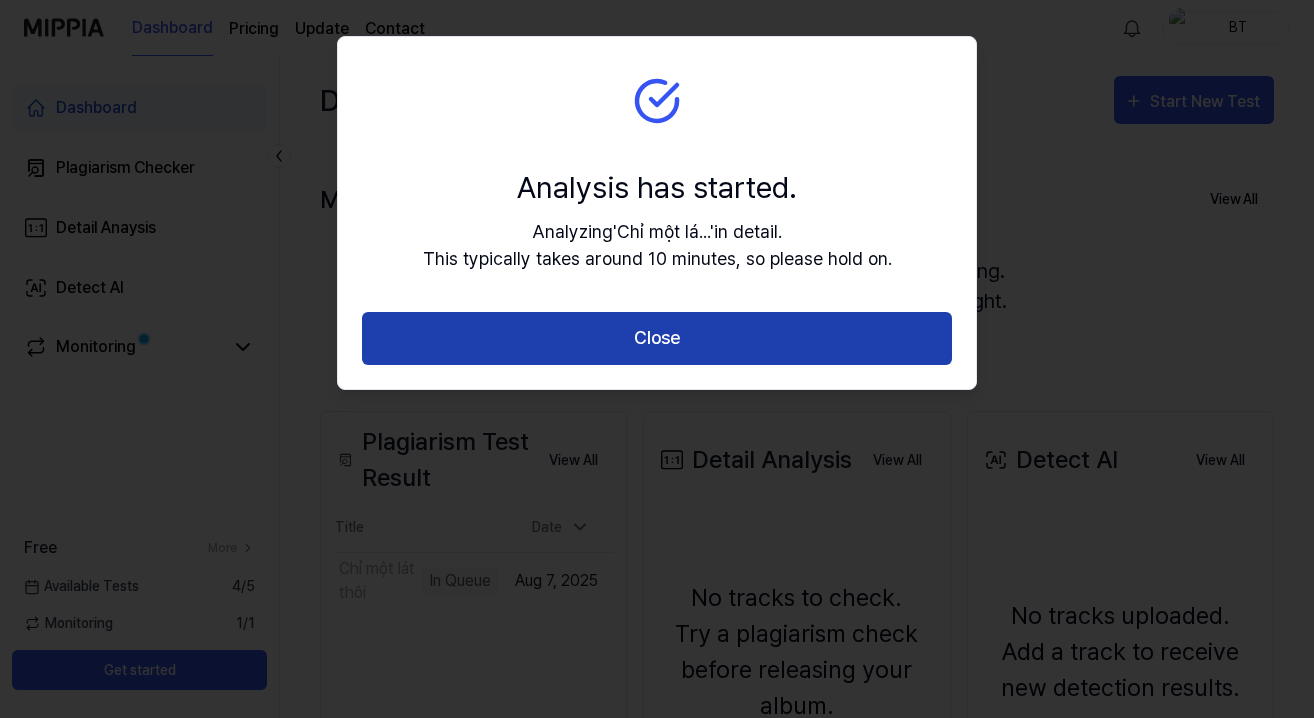 click on "Close" at bounding box center (657, 338) 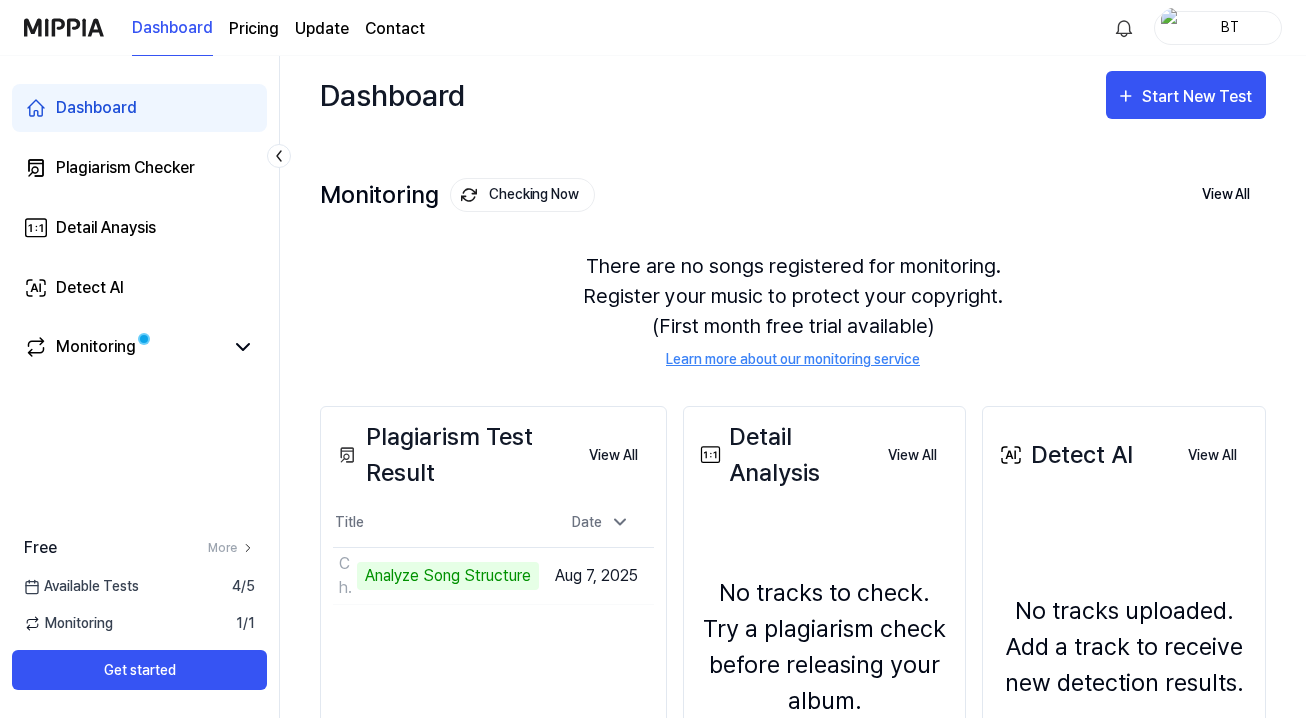 scroll, scrollTop: 0, scrollLeft: 0, axis: both 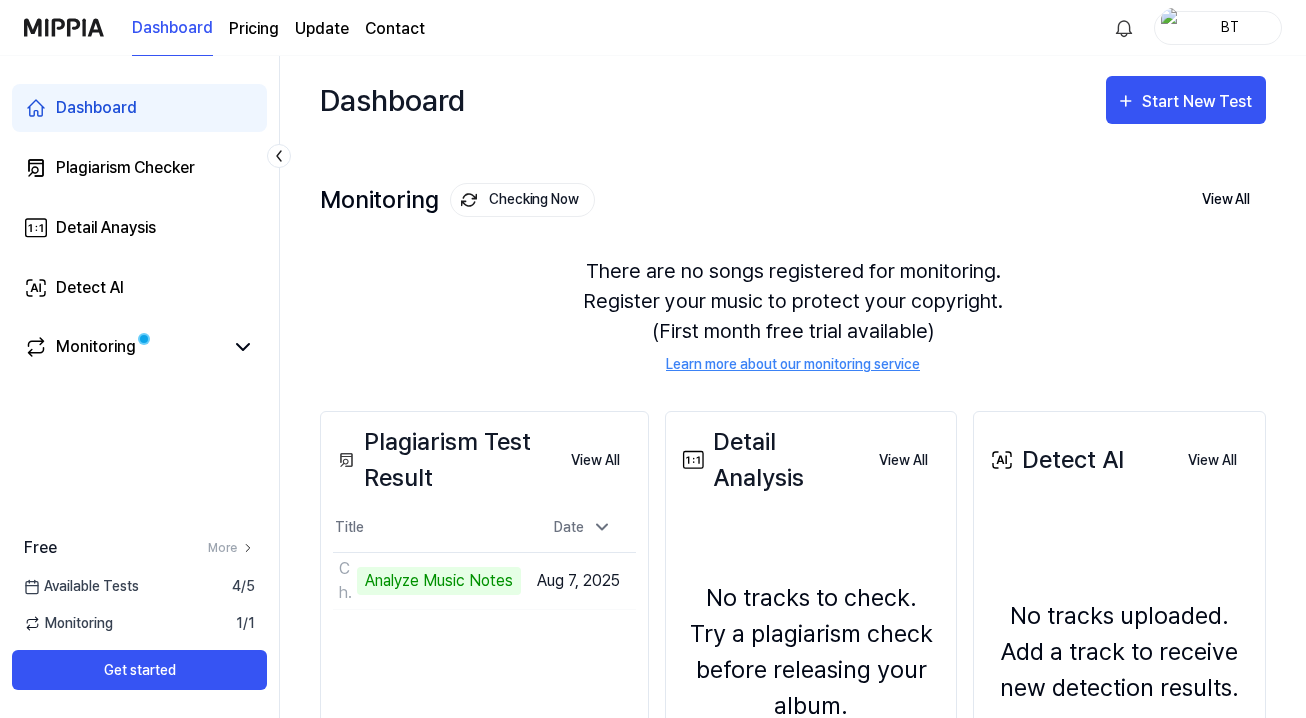click on "Dashboard Start New Test Monitoring Checking Now View All Monitoring There are no songs registered for monitoring.
Register your music to protect your copyright.
(First month free trial available) Learn more about our monitoring service Plagiarism Test Result View All Plagiarism Test Result Title Date Chỉ một lát thôi Analyze Music Notes Go to Results [DATE] View All Detail Analysis View All Detail Analysis No tracks to check.
Try a plagiarism check before releasing your album. Detail Analysis View All Detect AI View All Detect AI No tracks uploaded.
Add a track to receive new detection results. Detect AI View All" at bounding box center (793, 387) 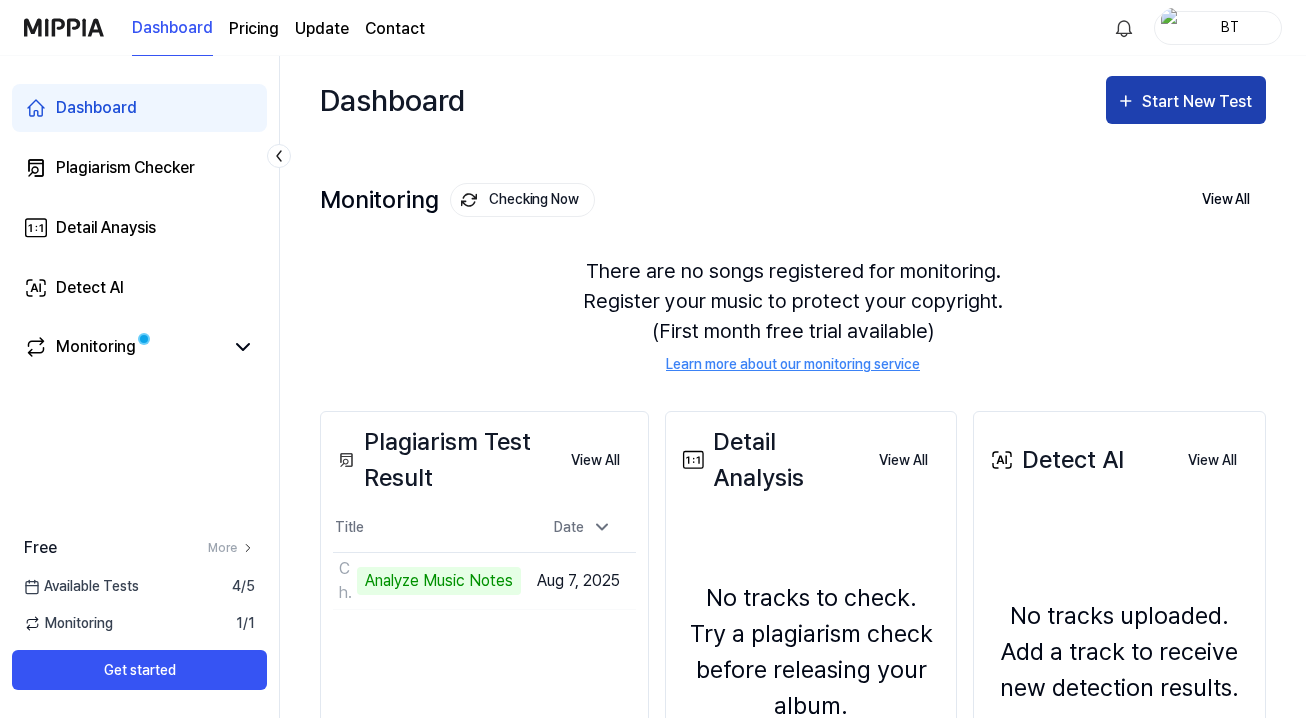click on "Start New Test" at bounding box center (1199, 102) 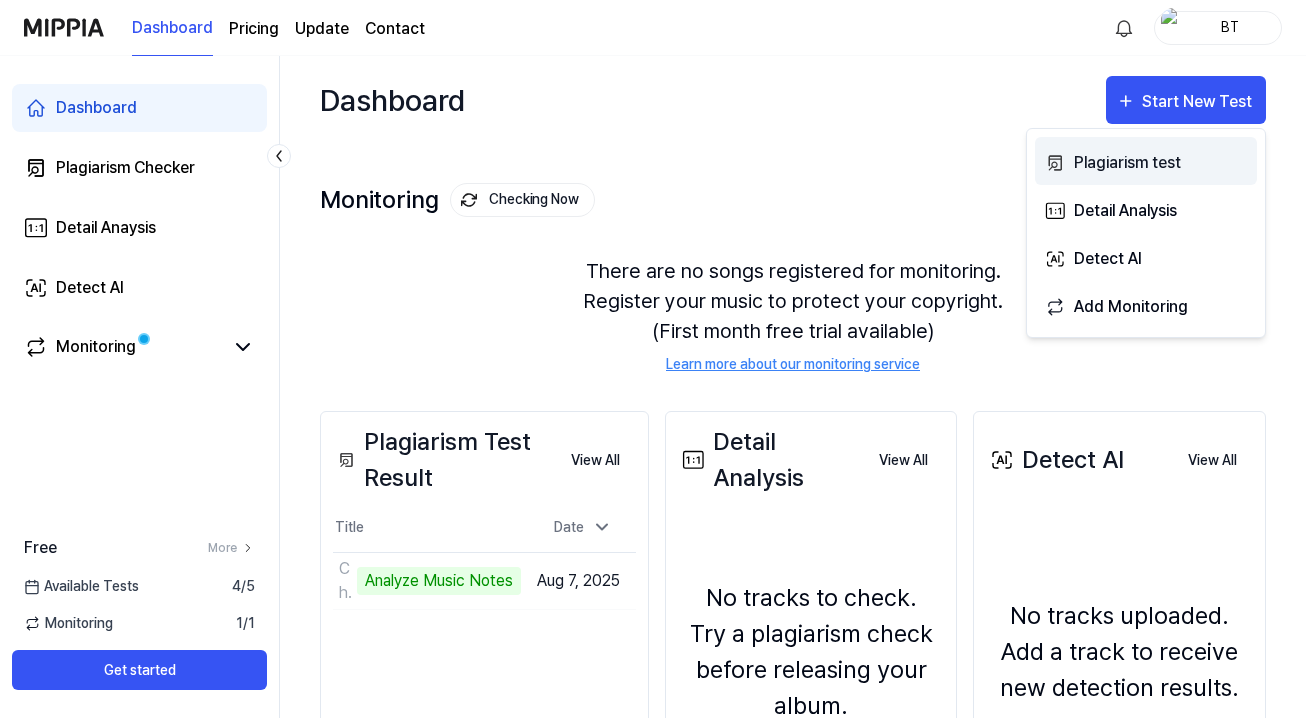 click on "Plagiarism test" at bounding box center [1161, 163] 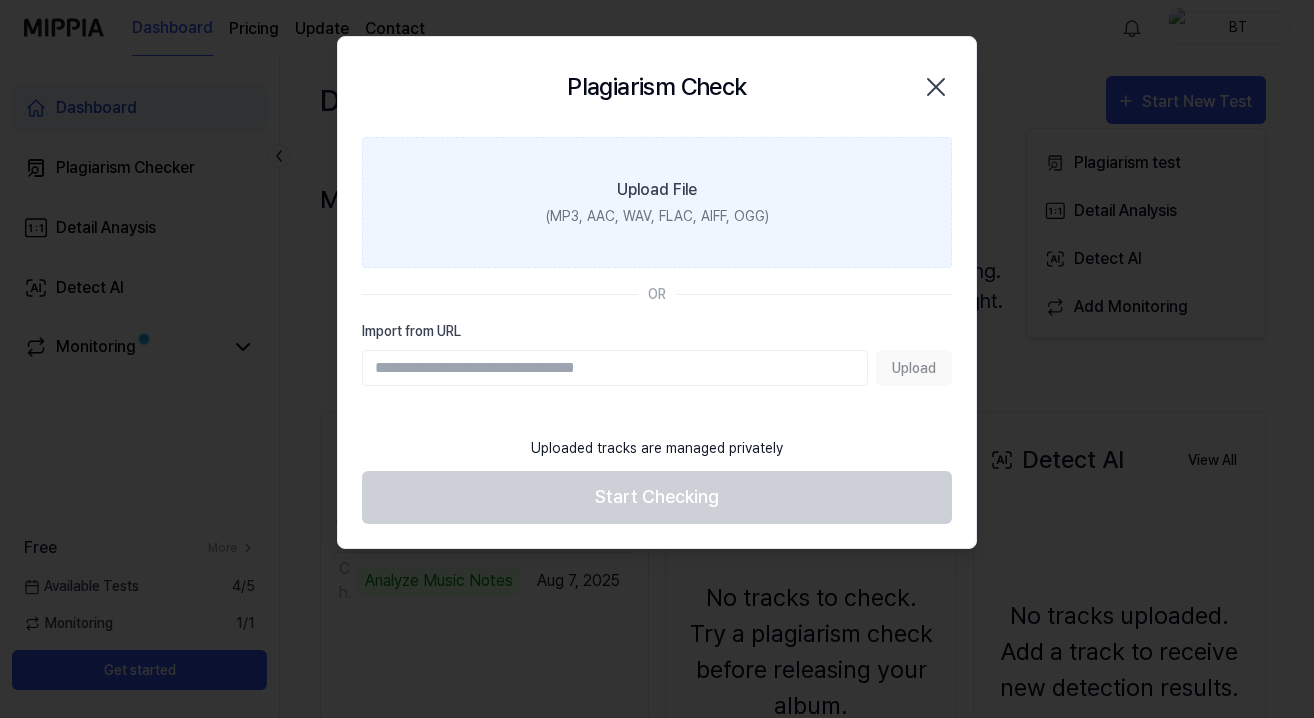 click on "Upload File (MP3, AAC, WAV, FLAC, AIFF, OGG)" at bounding box center (657, 202) 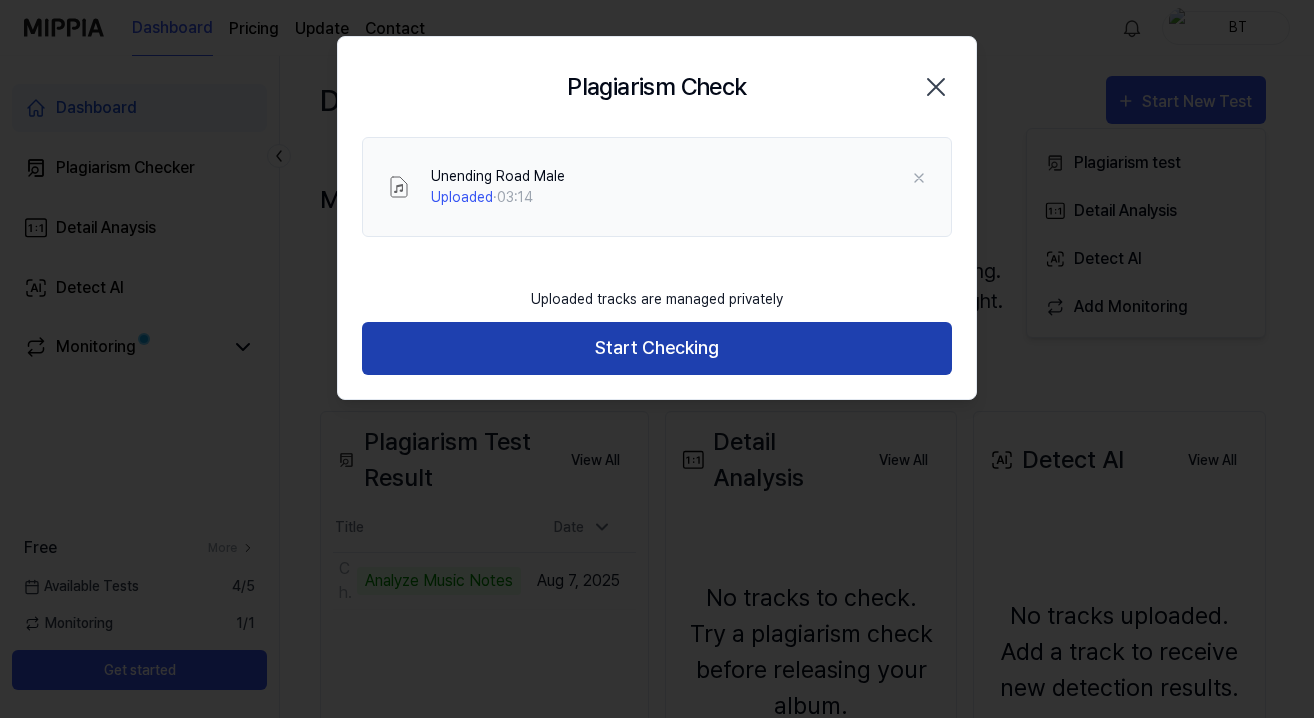 click on "Start Checking" at bounding box center (657, 348) 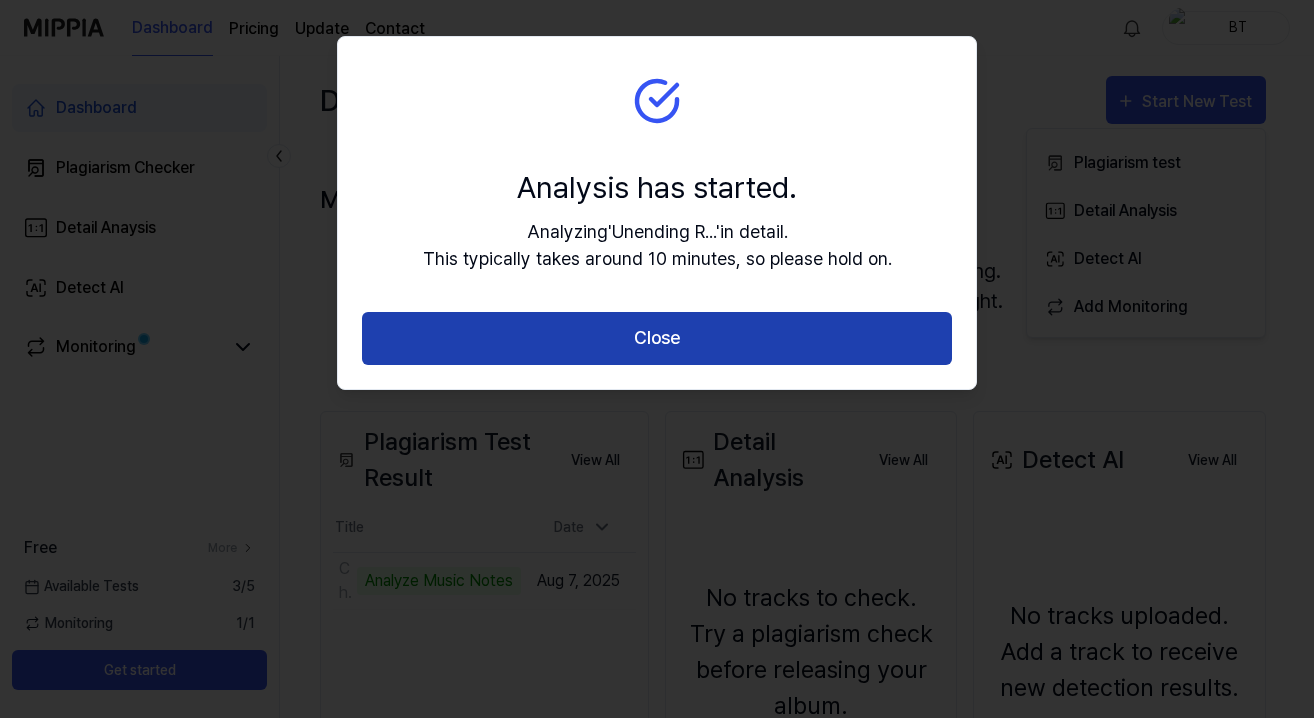 click on "Close" at bounding box center (657, 338) 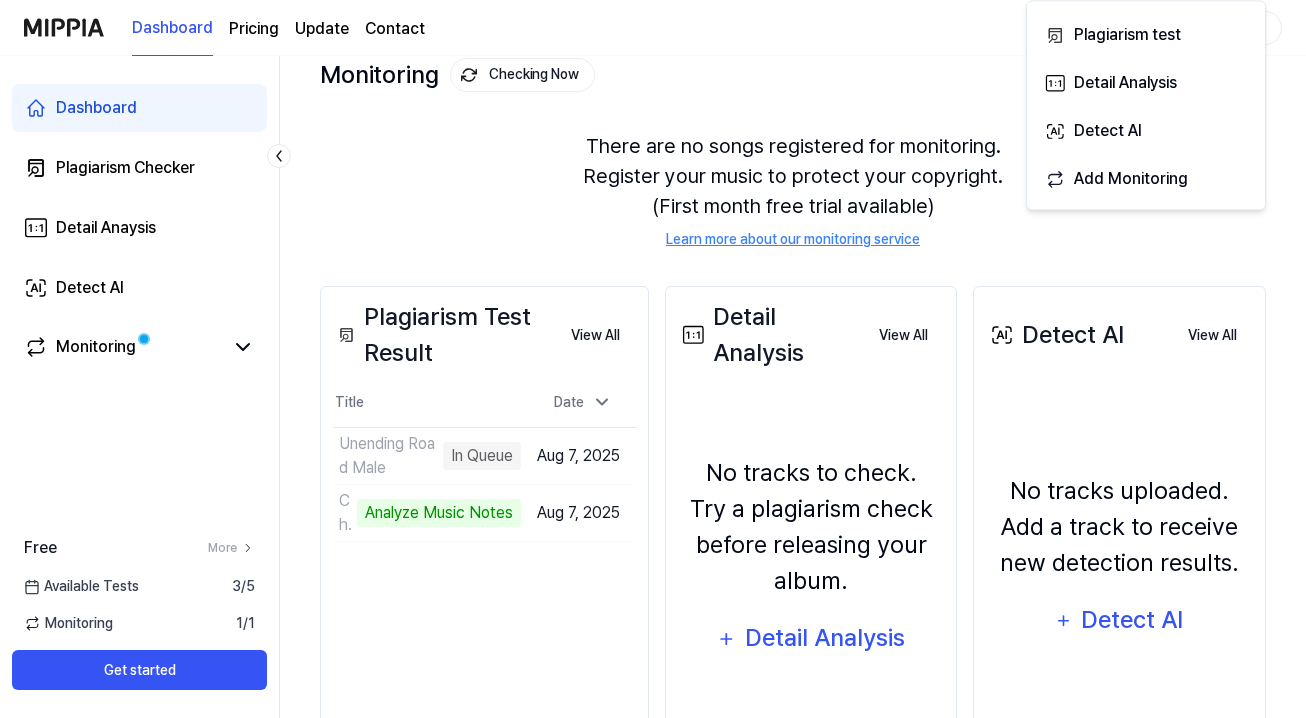 scroll, scrollTop: 133, scrollLeft: 0, axis: vertical 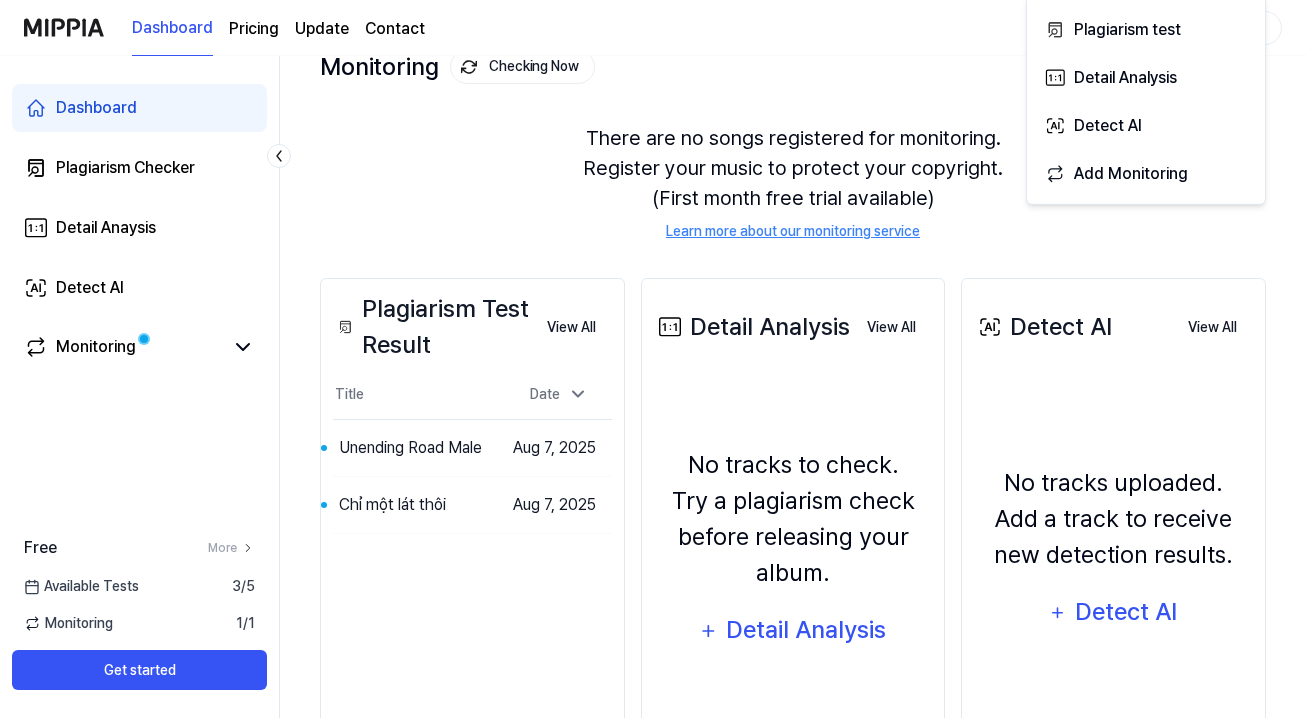 click on "There are no songs registered for monitoring.
Register your music to protect your copyright.
(First month free trial available) Learn more about our monitoring service" at bounding box center (793, 182) 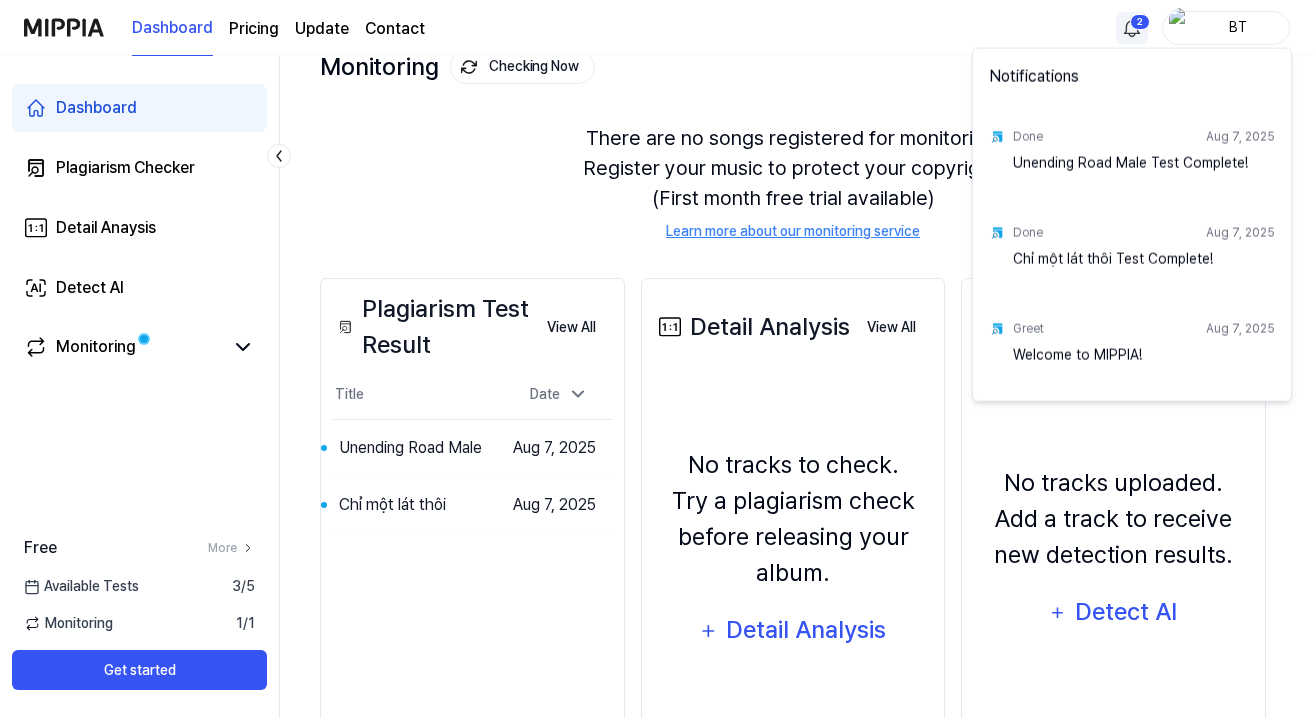 click on "Dashboard Pricing Update Contact 2 BT Dashboard Plagiarism Checker Detail Anaysis Detect AI Monitoring Free More Available Tests 3  /  5 Monitoring 1  /  1 Get started Dashboard Start New Test Monitoring Checking Now View All Monitoring There are no songs registered for monitoring.
Register your music to protect your copyright.
(First month free trial available) Learn more about our monitoring service Plagiarism Test Result View All Plagiarism Test Result Title Date Unending Road Male Go to Results [DATE] Chỉ một lát thôi Go to Results [DATE] View All Detail Analysis View All Detail Analysis No tracks to check.
Try a plagiarism check before releasing your album. Detail Analysis View All Detect AI View All Detect AI No tracks uploaded.
Add a track to receive new detection results. Detect AI View All Notifications Done [DATE] Unending Road Male Test Complete! Done [DATE] Chỉ một lát thôi Test Complete! Greet [DATE] Welcome to MIPPIA!" at bounding box center [657, 226] 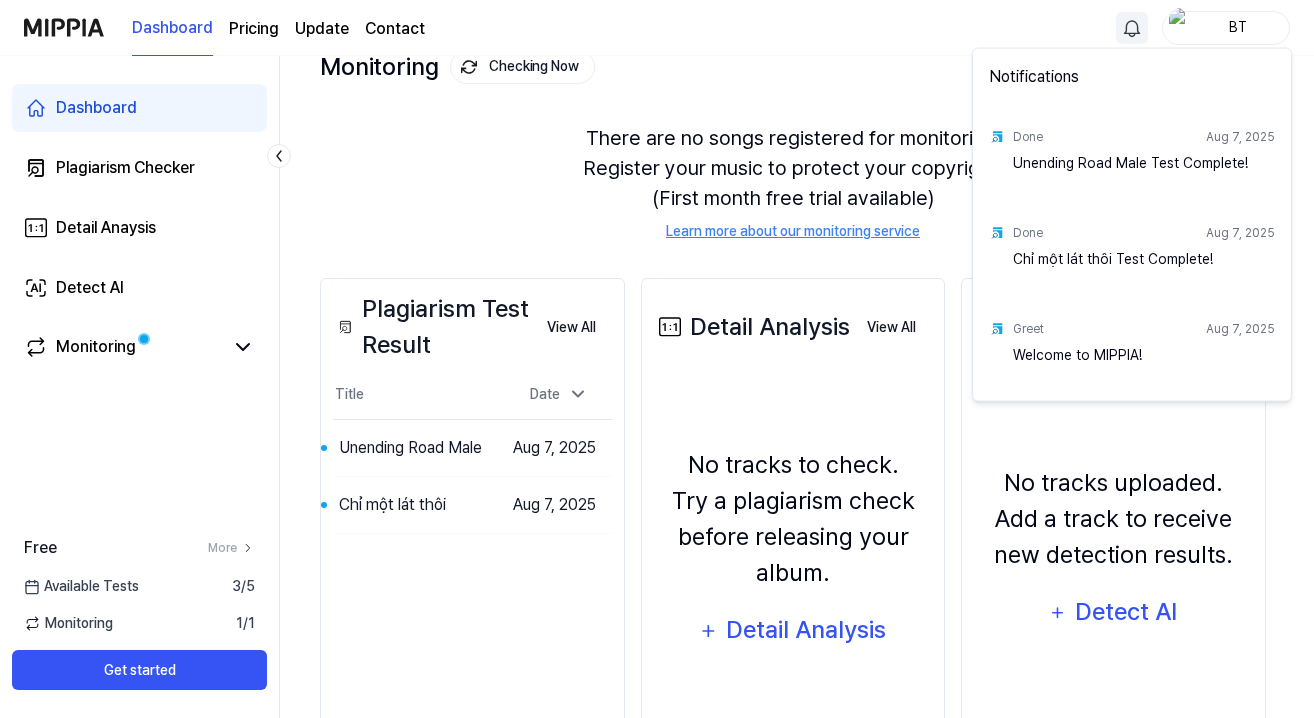 click on "Dashboard Pricing Update Contact BT Dashboard Plagiarism Checker Detail Anaysis Detect AI Monitoring Free More Available Tests 3  /  5 Monitoring 1  /  1 Get started Dashboard Start New Test Monitoring Checking Now View All Monitoring There are no songs registered for monitoring.
Register your music to protect your copyright.
(First month free trial available) Learn more about our monitoring service Plagiarism Test Result View All Plagiarism Test Result Title Date Unending Road Male Go to Results [DATE] Chỉ một lát thôi Go to Results [DATE] View All Detail Analysis View All Detail Analysis No tracks to check.
Try a plagiarism check before releasing your album. Detail Analysis View All Detect AI View All Detect AI No tracks uploaded.
Add a track to receive new detection results. Detect AI View All Notifications Done [DATE] Unending Road Male Test Complete! Done [DATE] Chỉ một lát thôi Test Complete! Greet [DATE] Welcome to MIPPIA!" at bounding box center [657, 226] 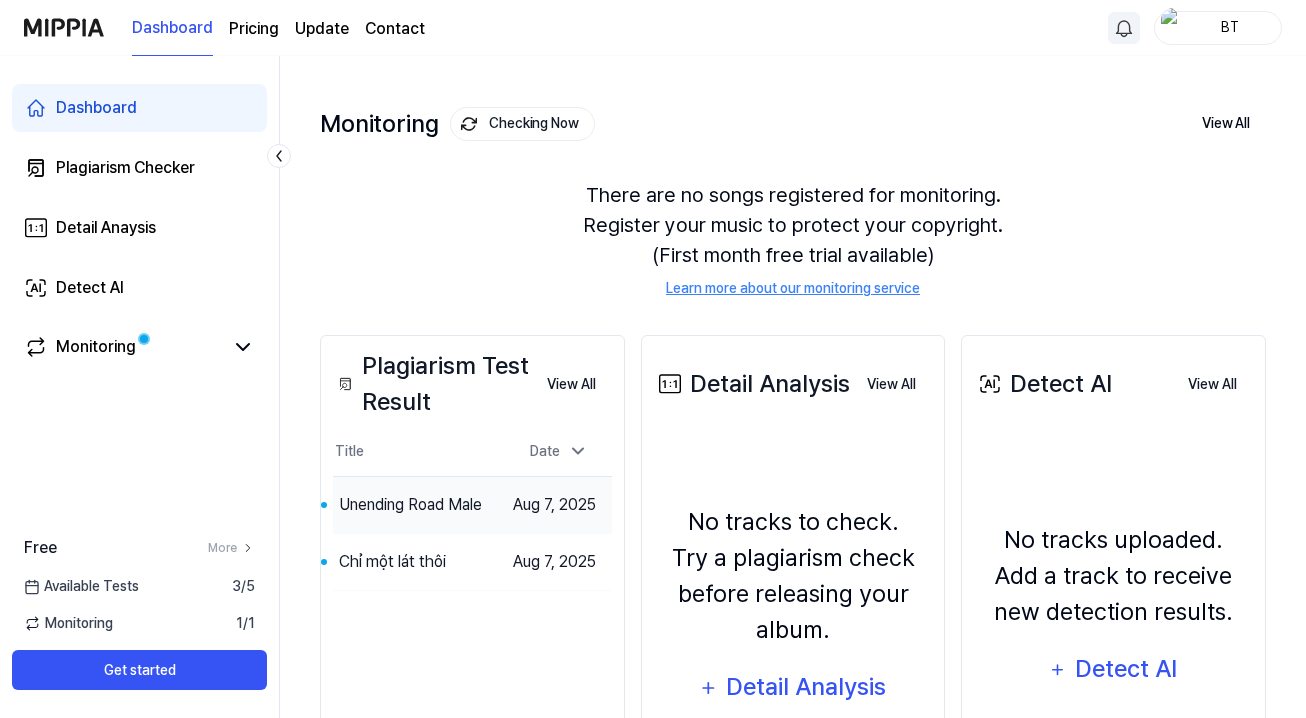 scroll, scrollTop: 0, scrollLeft: 0, axis: both 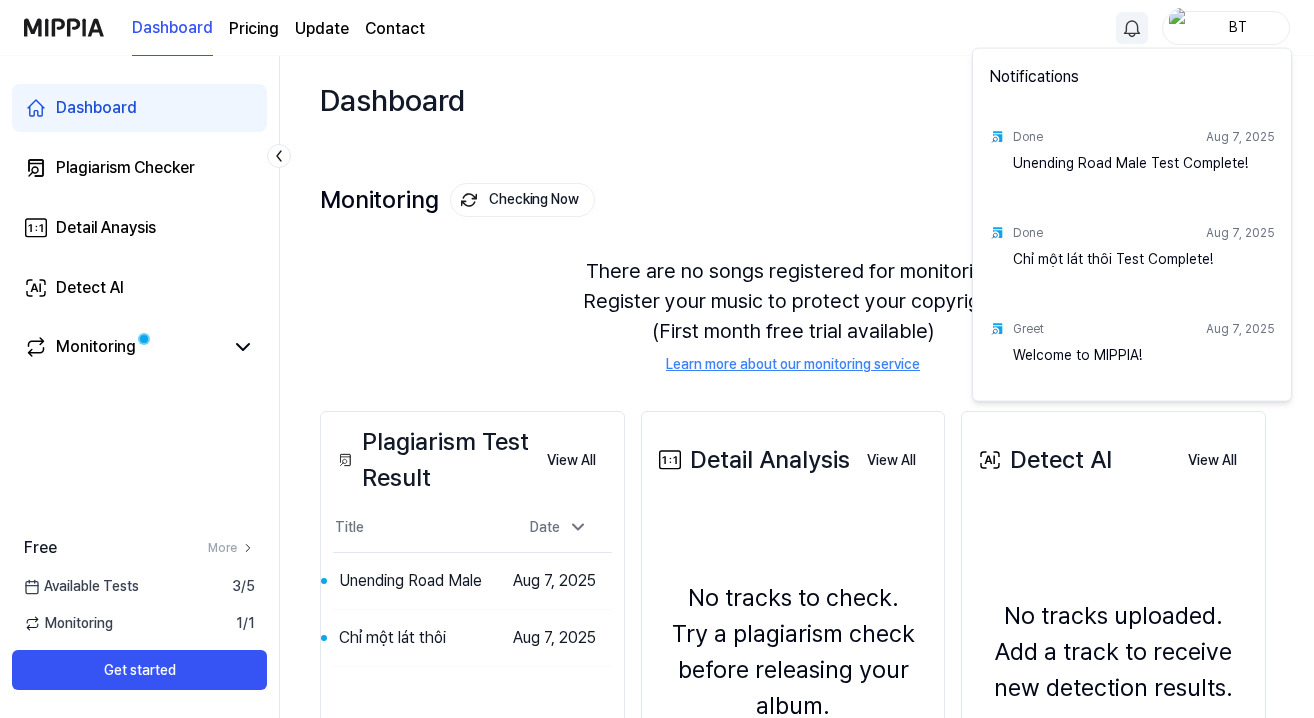 click on "Dashboard Pricing Update Contact BT Dashboard Plagiarism Checker Detail Anaysis Detect AI Monitoring Free More Available Tests 3  /  5 Monitoring 1  /  1 Get started Dashboard Start New Test Monitoring Checking Now View All Monitoring There are no songs registered for monitoring.
Register your music to protect your copyright.
(First month free trial available) Learn more about our monitoring service Plagiarism Test Result View All Plagiarism Test Result Title Date Unending Road Male Go to Results [DATE] Chỉ một lát thôi Go to Results [DATE] View All Detail Analysis View All Detail Analysis No tracks to check.
Try a plagiarism check before releasing your album. Detail Analysis View All Detect AI View All Detect AI No tracks uploaded.
Add a track to receive new detection results. Detect AI View All Notifications Done [DATE] Unending Road Male Test Complete! Done [DATE] Chỉ một lát thôi Test Complete! Greet [DATE] Welcome to MIPPIA!" at bounding box center [657, 359] 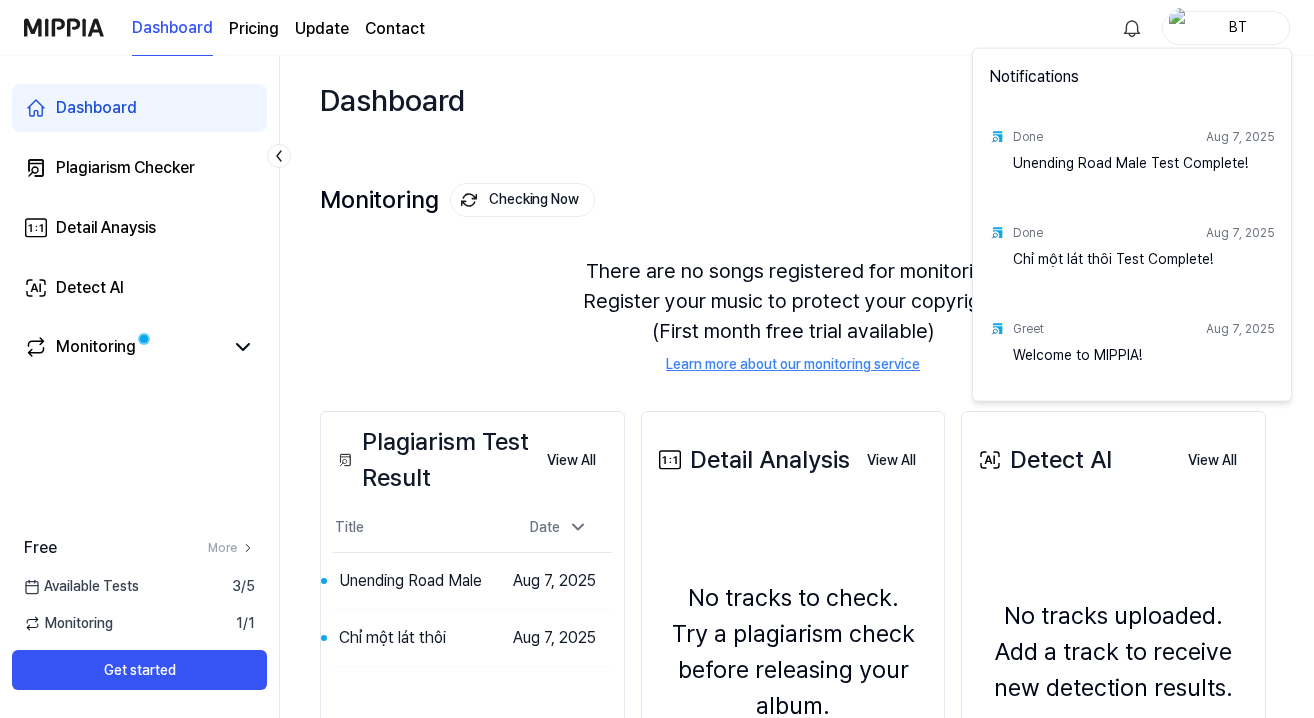 click on "Unending Road Male Test Complete!" at bounding box center (1144, 173) 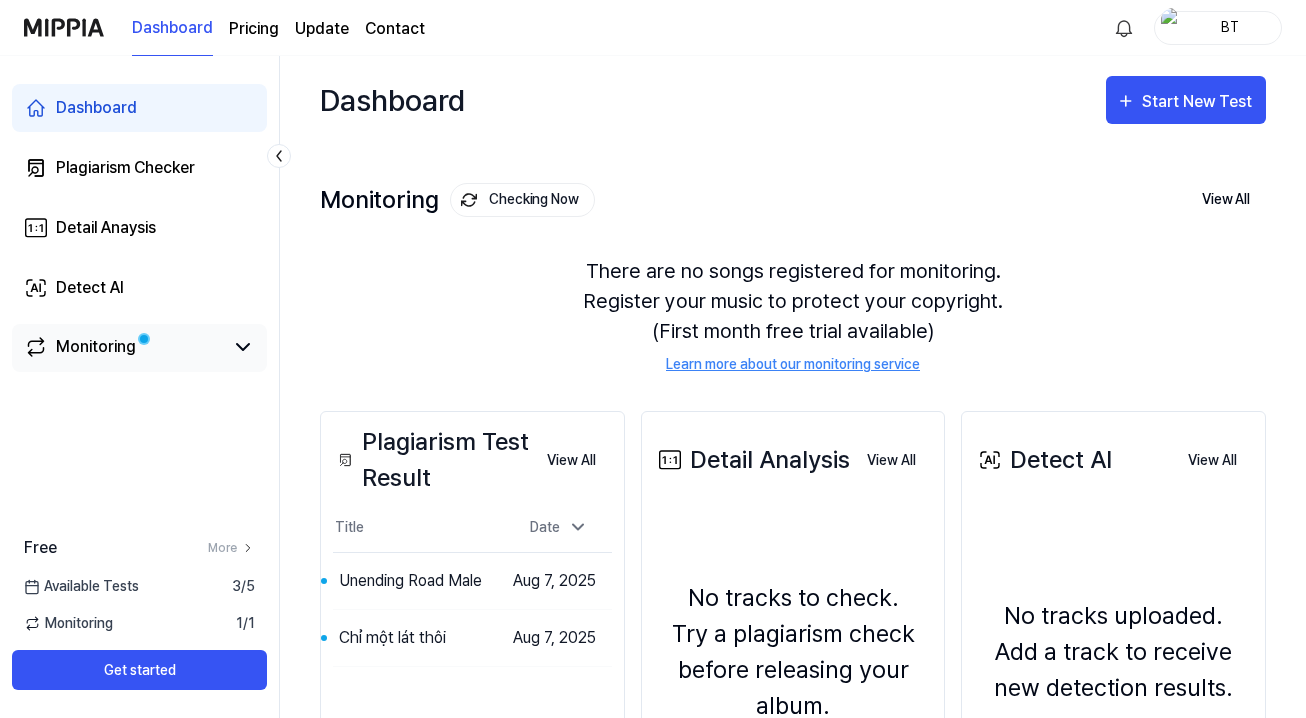 drag, startPoint x: 589, startPoint y: 160, endPoint x: 20, endPoint y: 352, distance: 600.5206 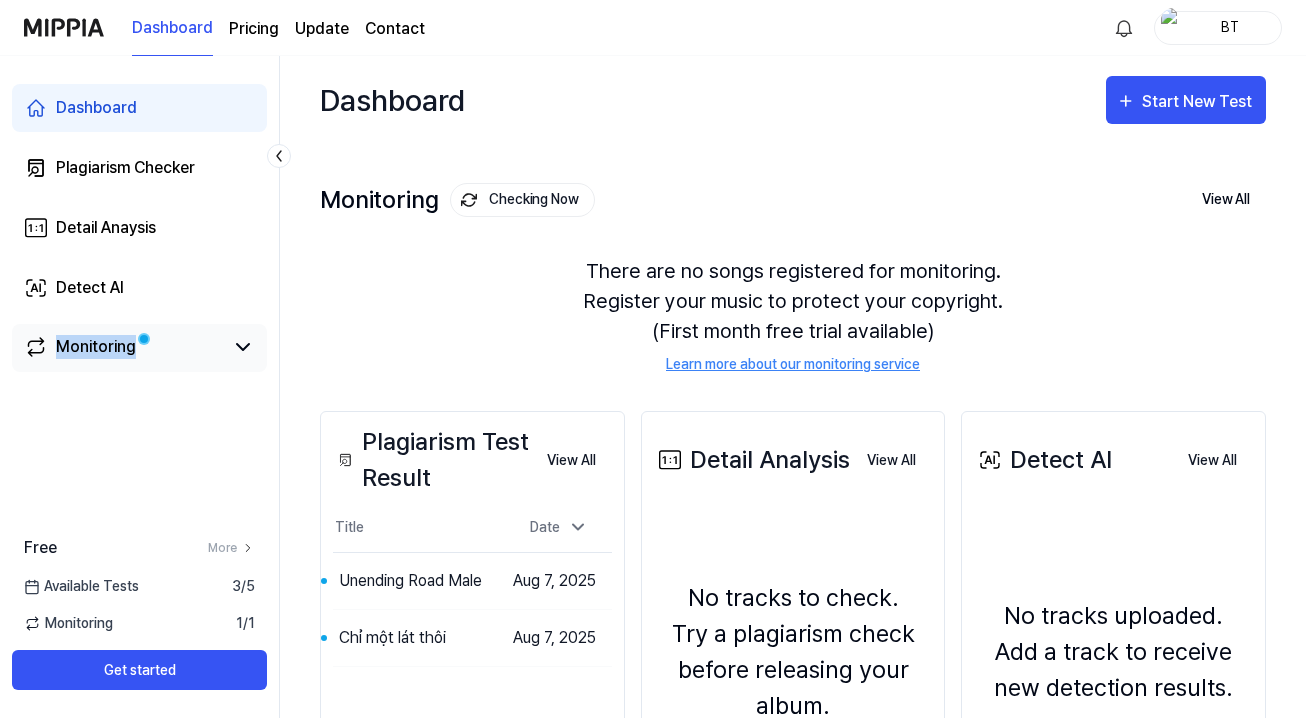 drag, startPoint x: 179, startPoint y: 317, endPoint x: 178, endPoint y: 347, distance: 30.016663 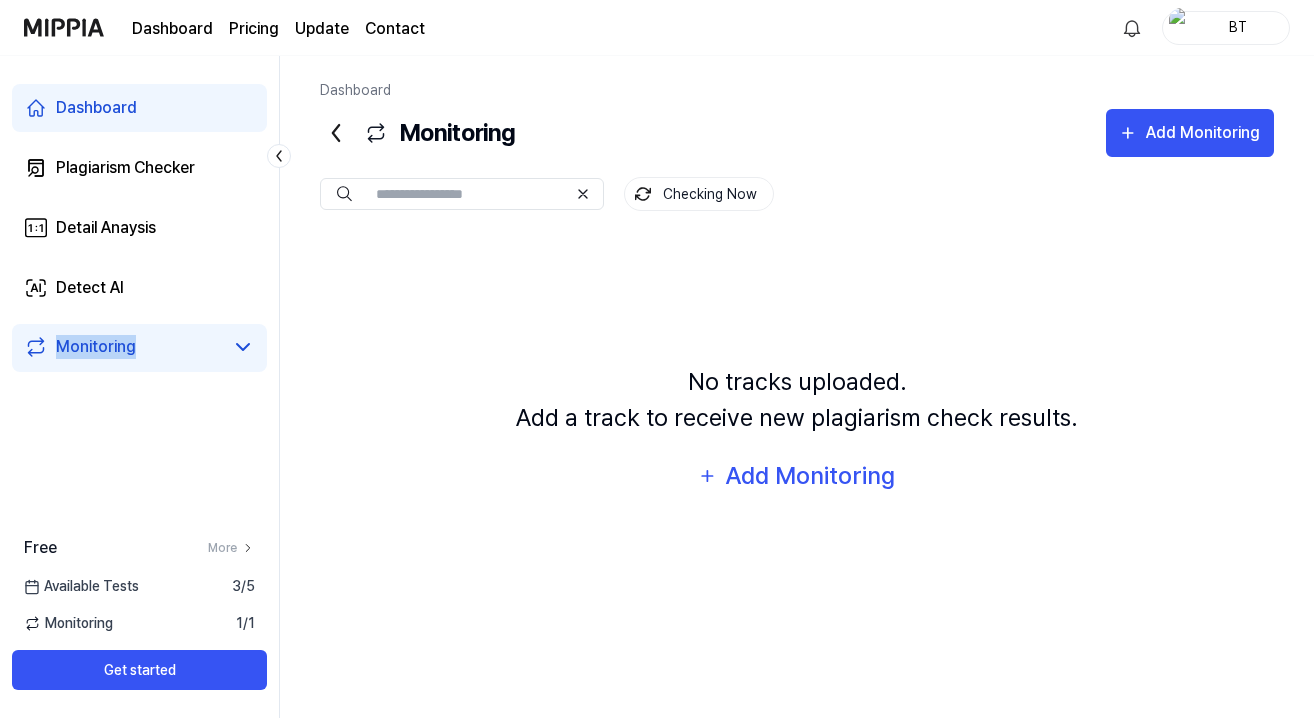 click on "Dashboard" at bounding box center (96, 108) 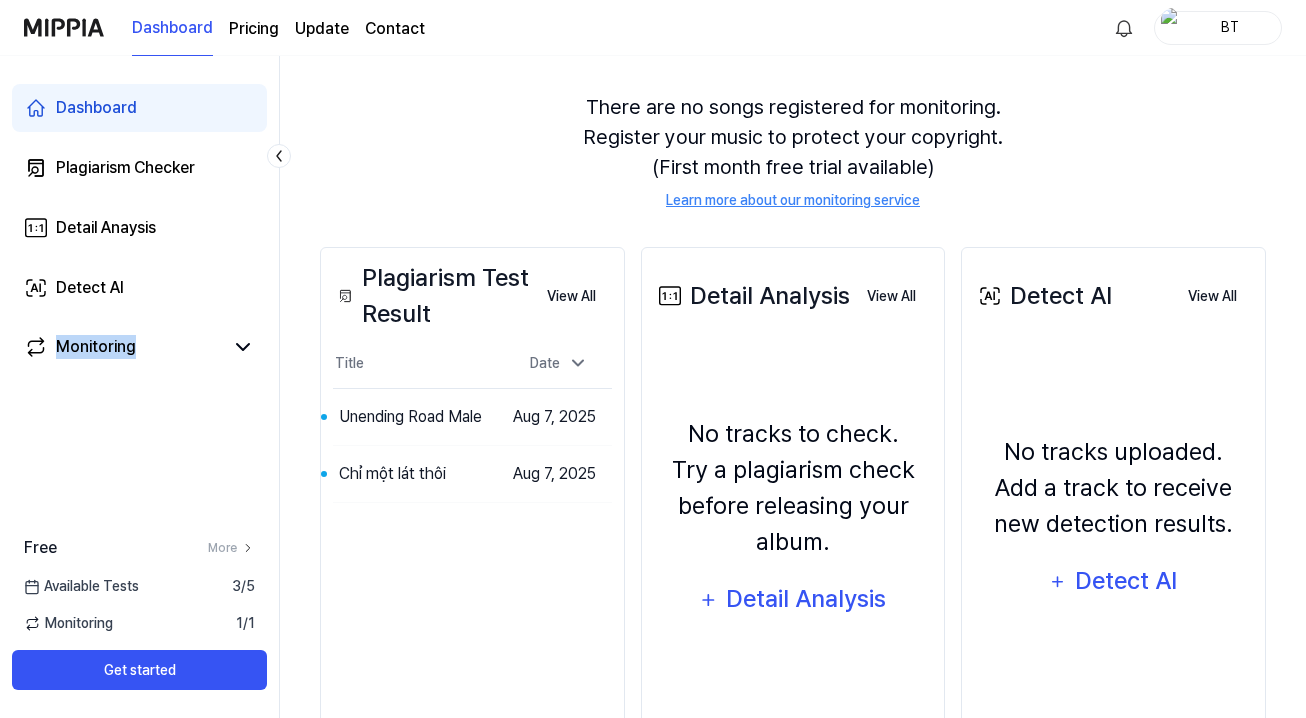 scroll, scrollTop: 249, scrollLeft: 0, axis: vertical 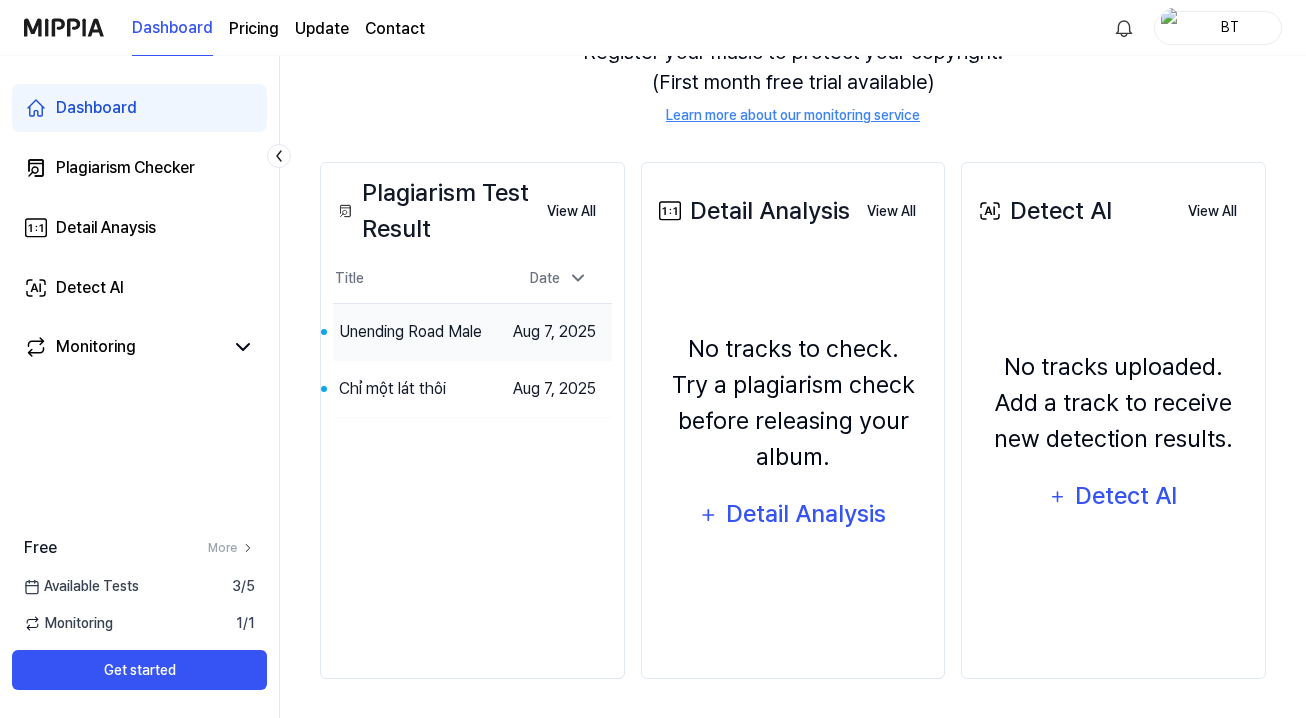 click on "Unending Road Male" at bounding box center (410, 332) 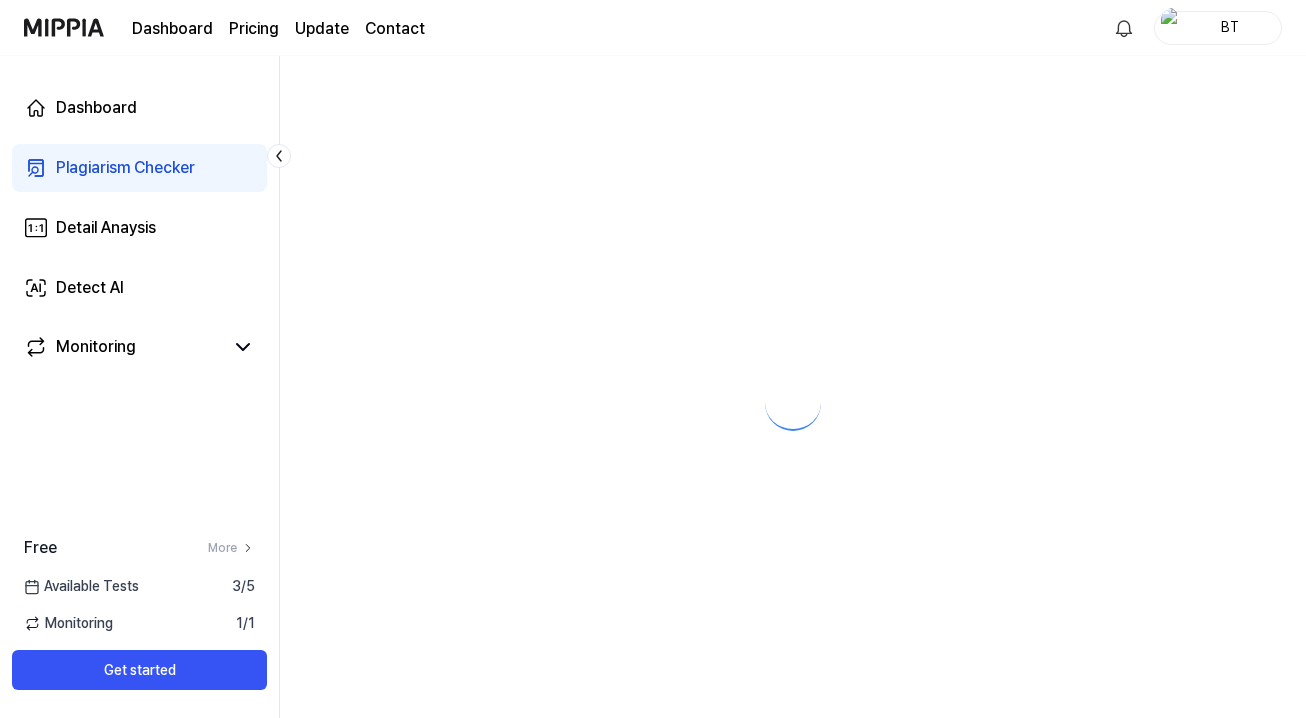 scroll, scrollTop: 0, scrollLeft: 0, axis: both 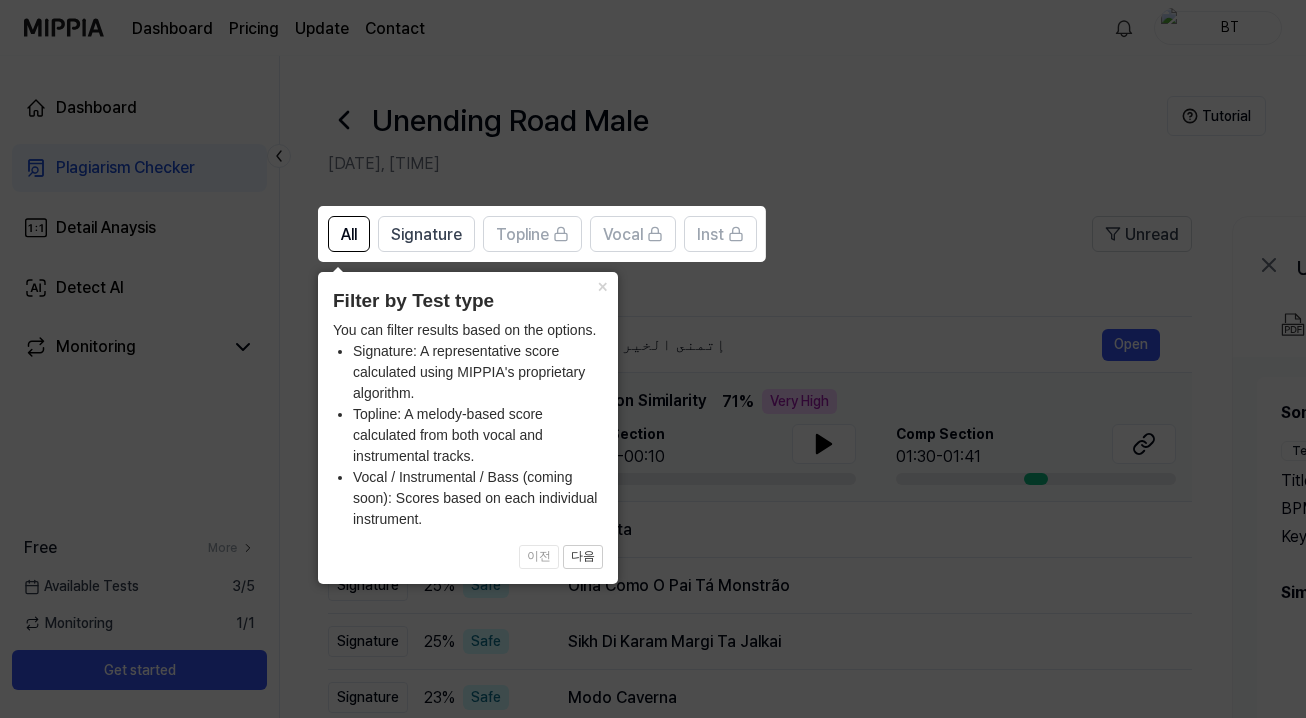 click 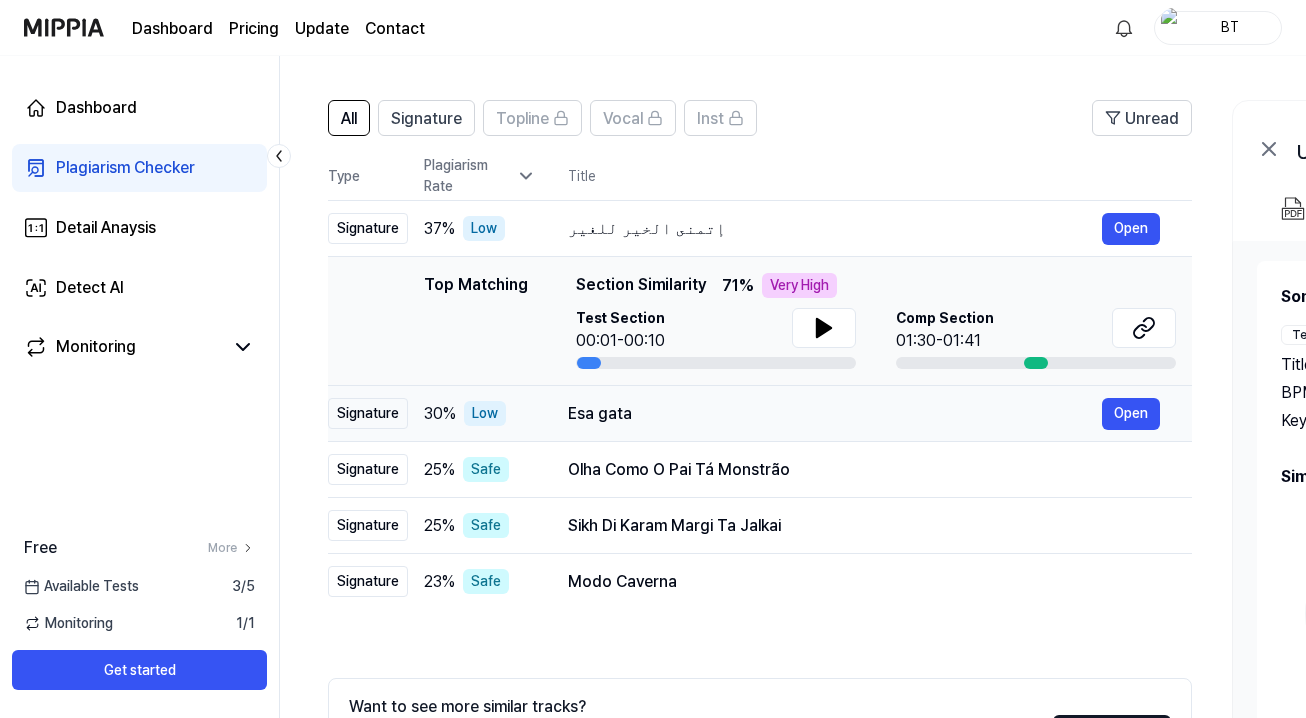 scroll, scrollTop: 117, scrollLeft: 0, axis: vertical 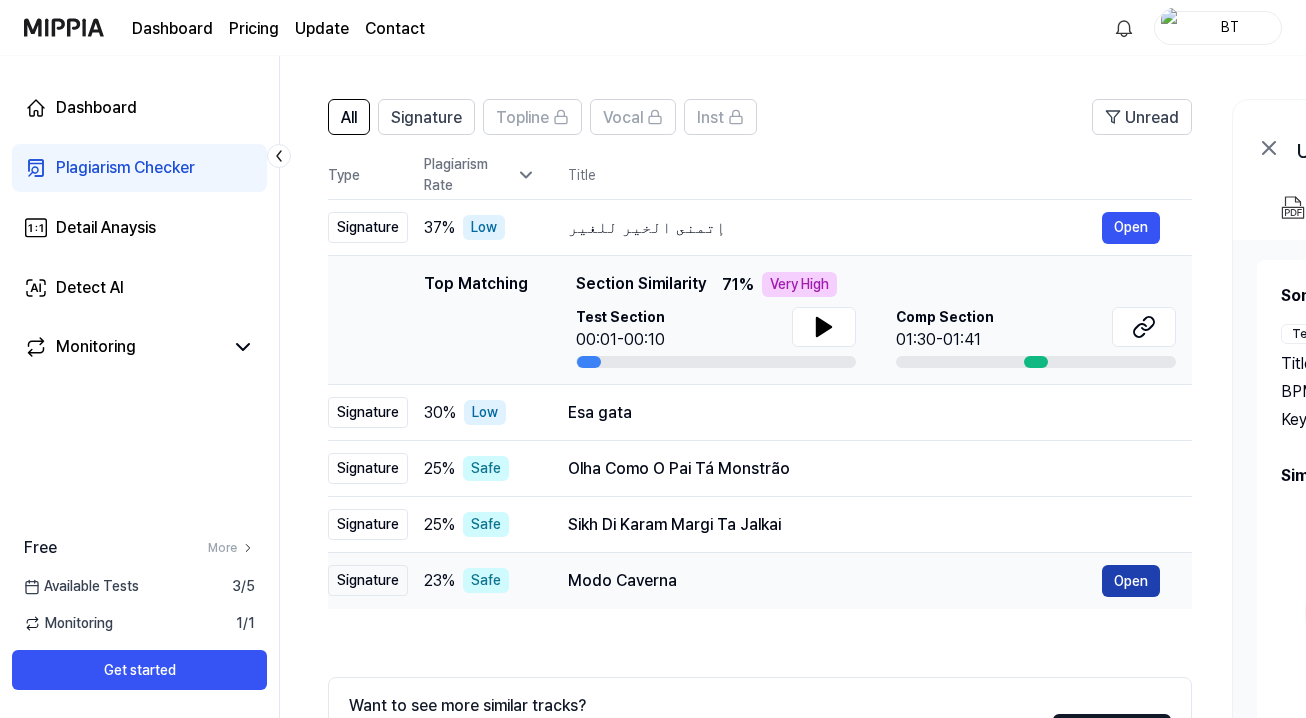 click on "Open" at bounding box center (1131, 581) 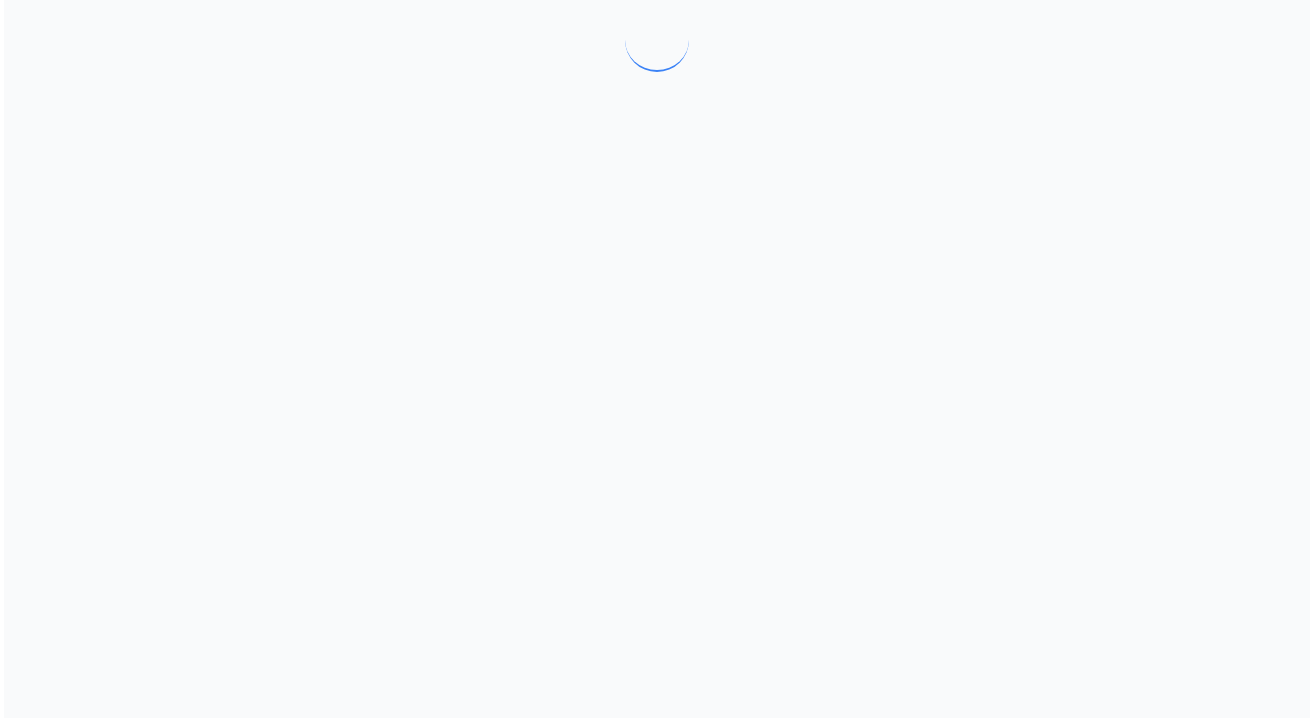 scroll, scrollTop: 0, scrollLeft: 0, axis: both 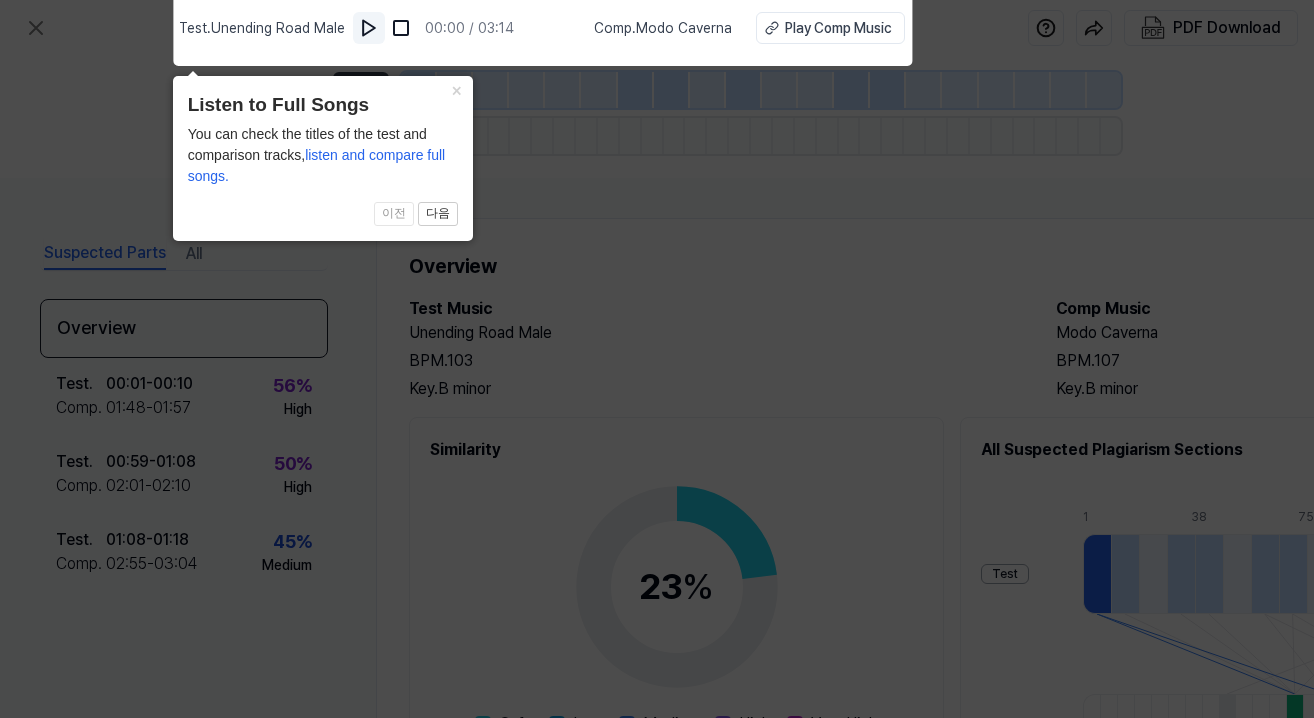 click at bounding box center [369, 28] 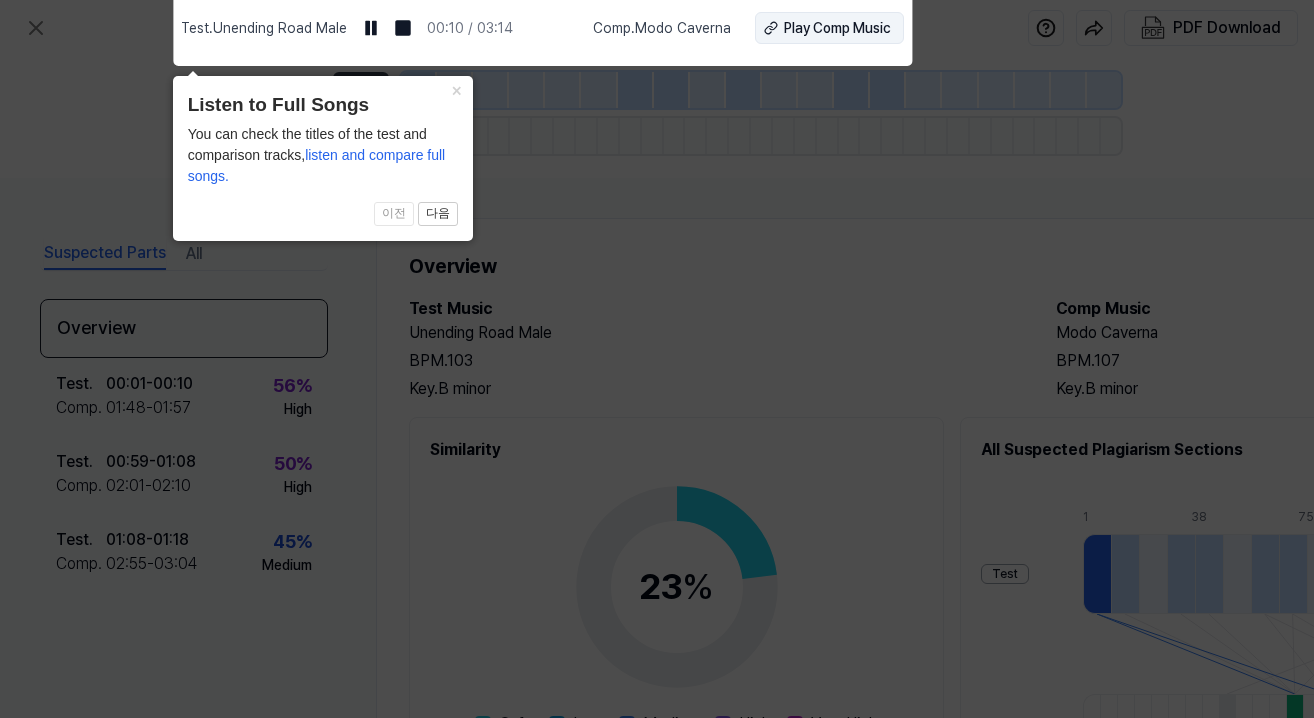 click on "Play Comp Music" at bounding box center [837, 28] 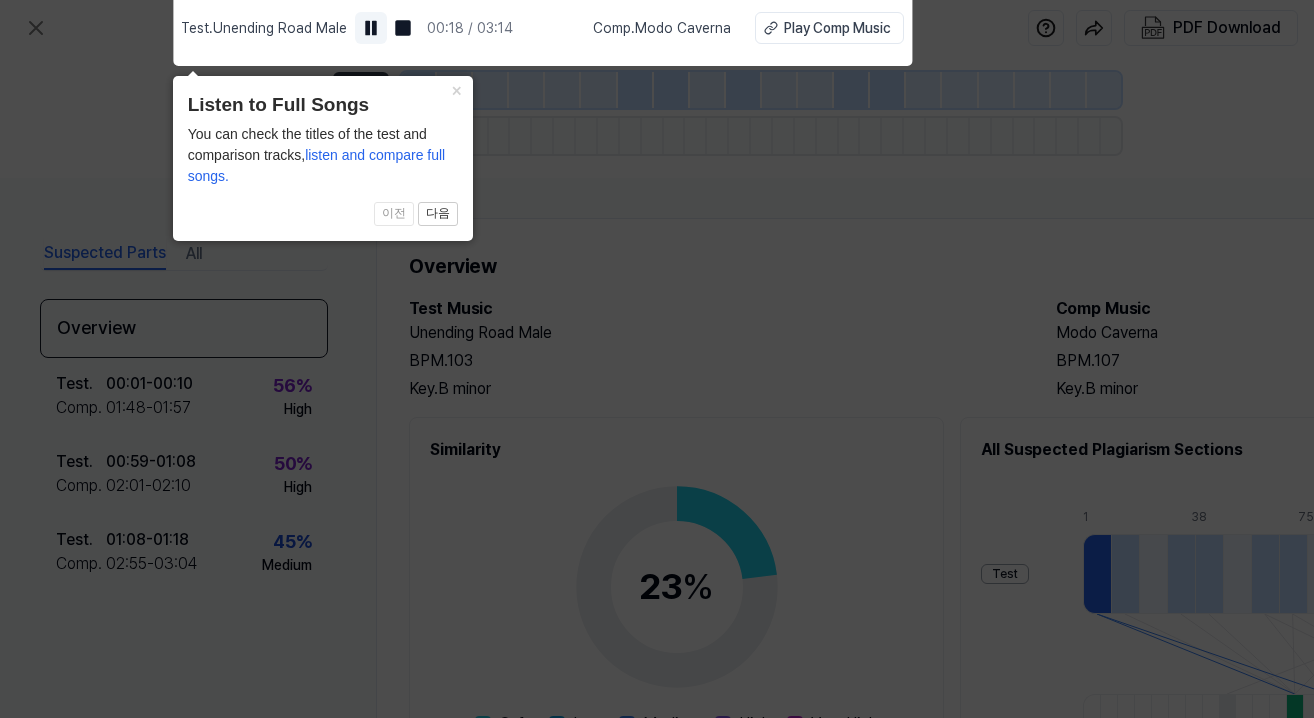 click at bounding box center (371, 28) 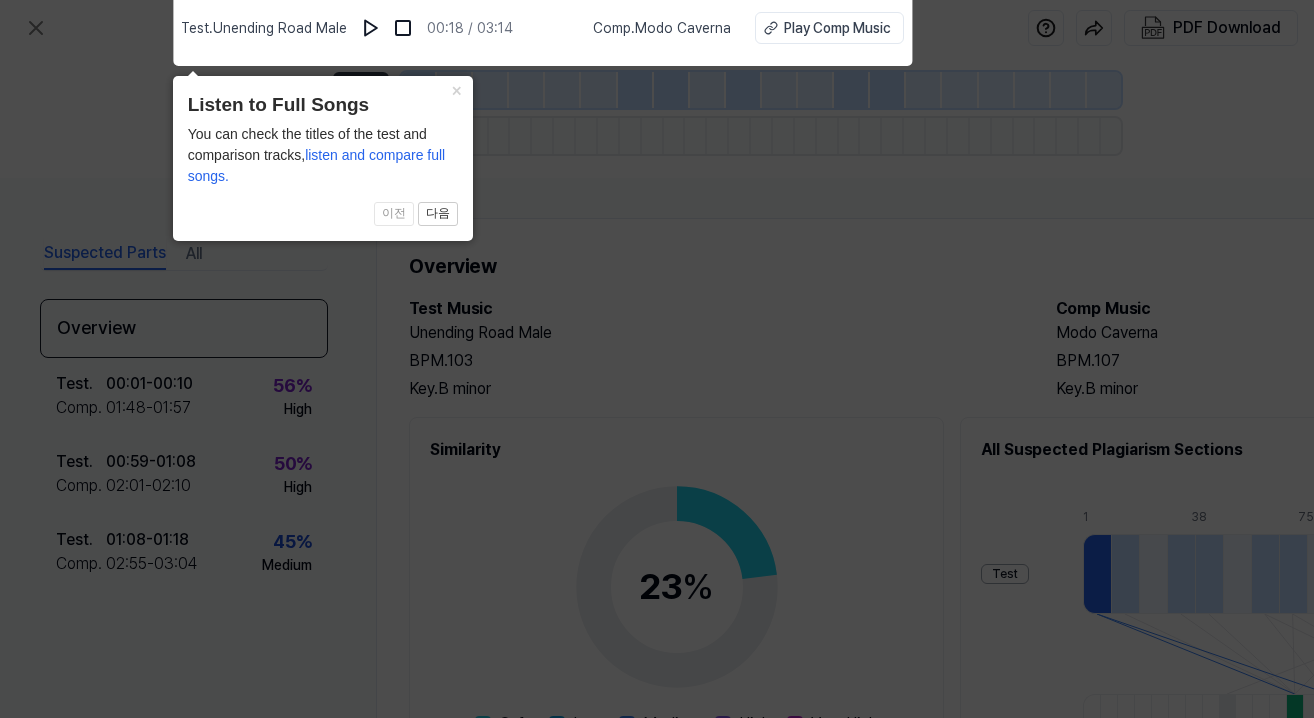 click 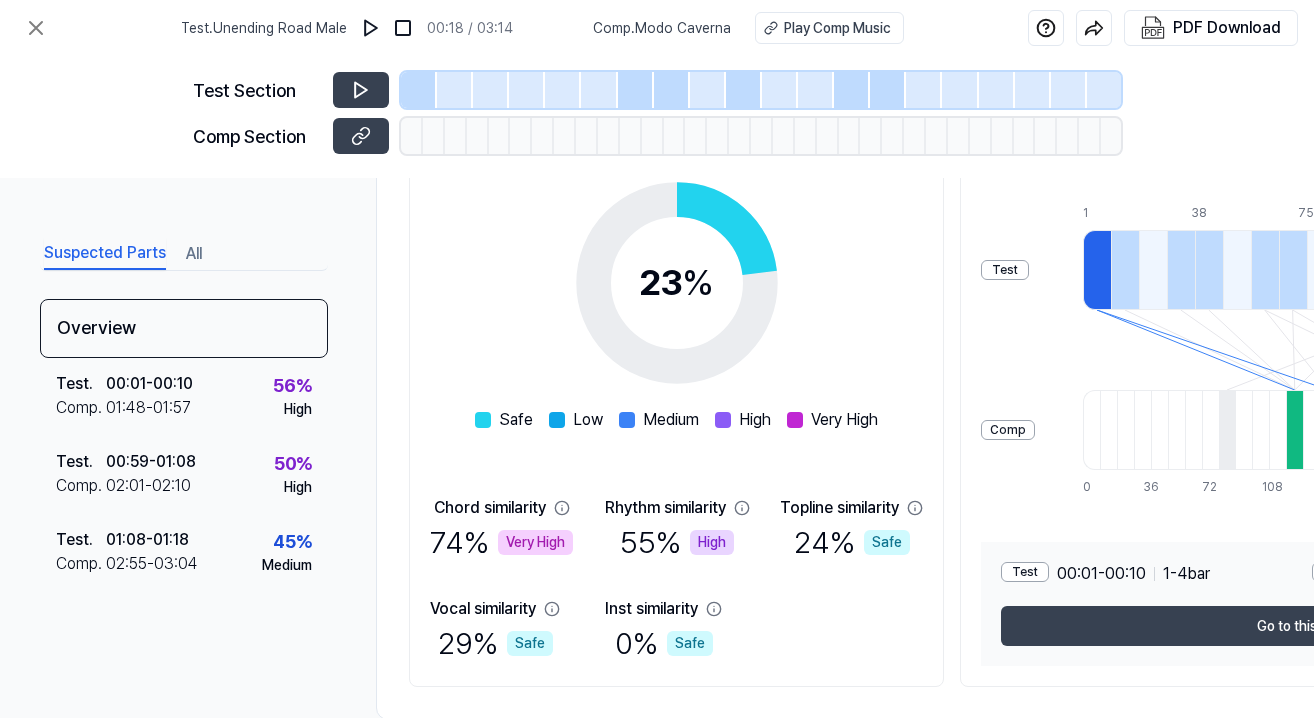 scroll, scrollTop: 305, scrollLeft: 0, axis: vertical 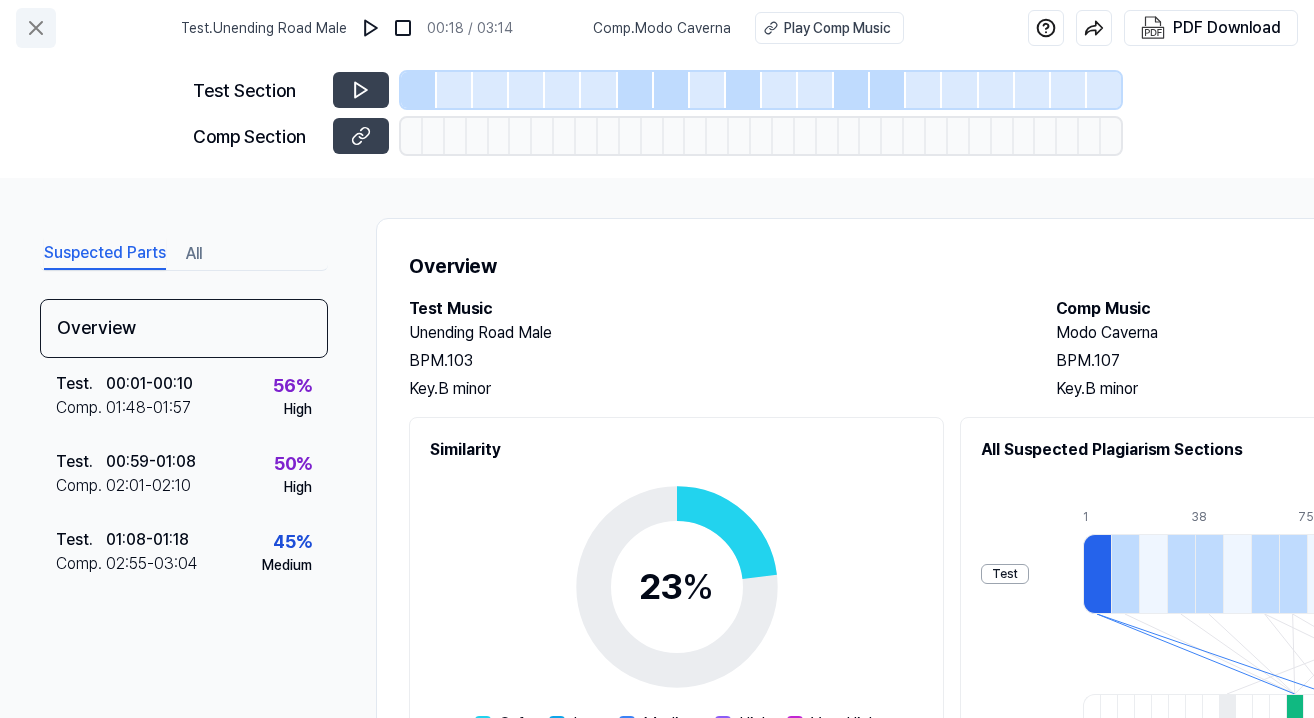 click 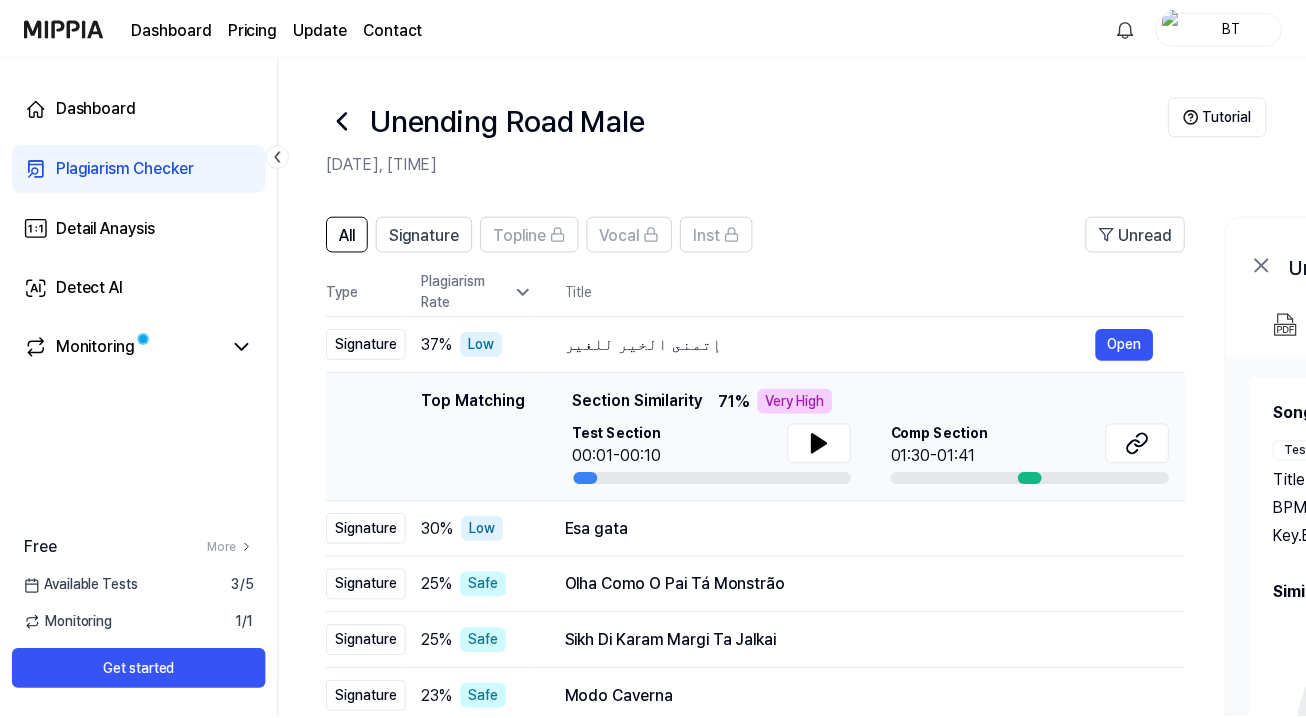 scroll, scrollTop: 117, scrollLeft: 0, axis: vertical 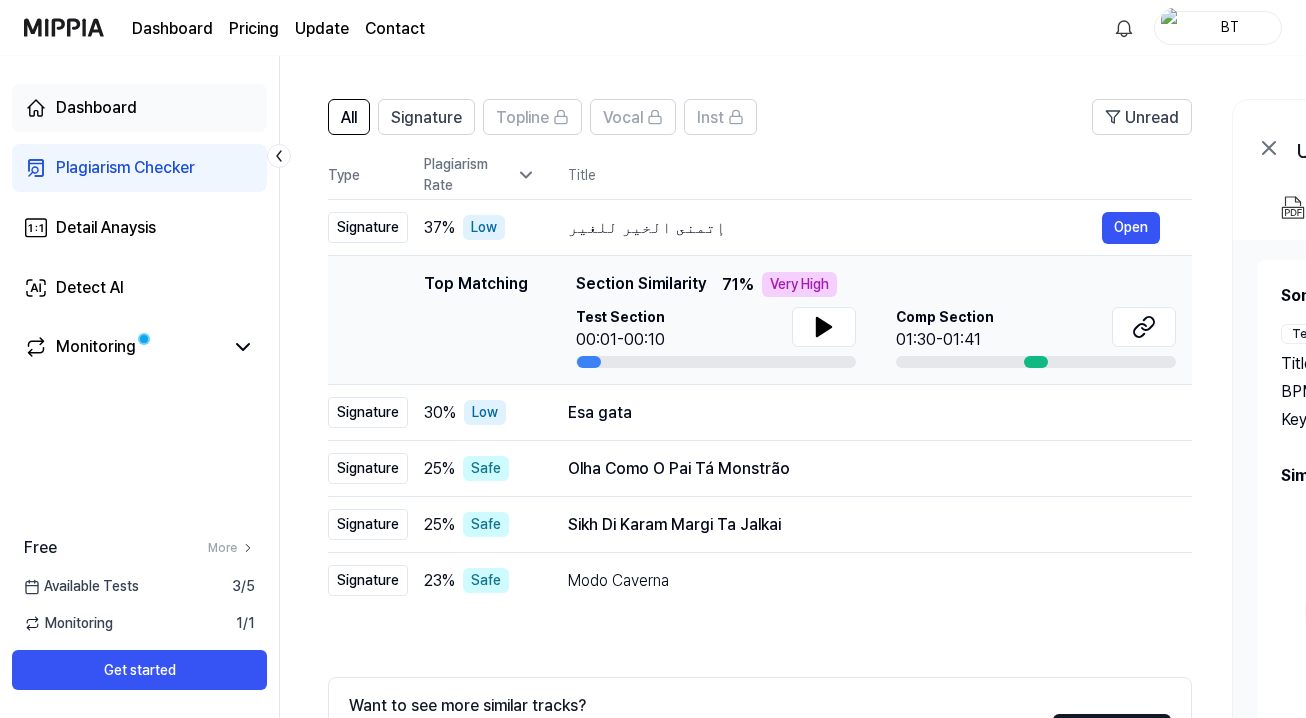 click on "Dashboard" at bounding box center [139, 108] 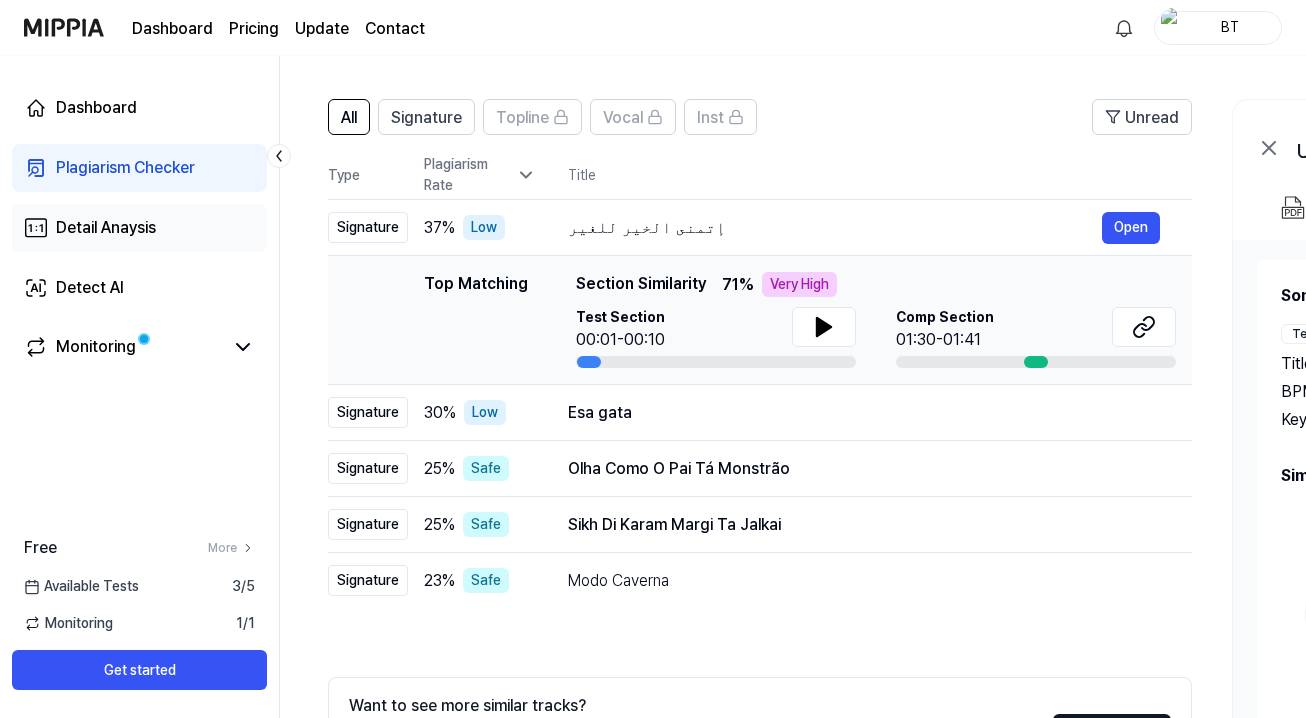 scroll, scrollTop: 0, scrollLeft: 0, axis: both 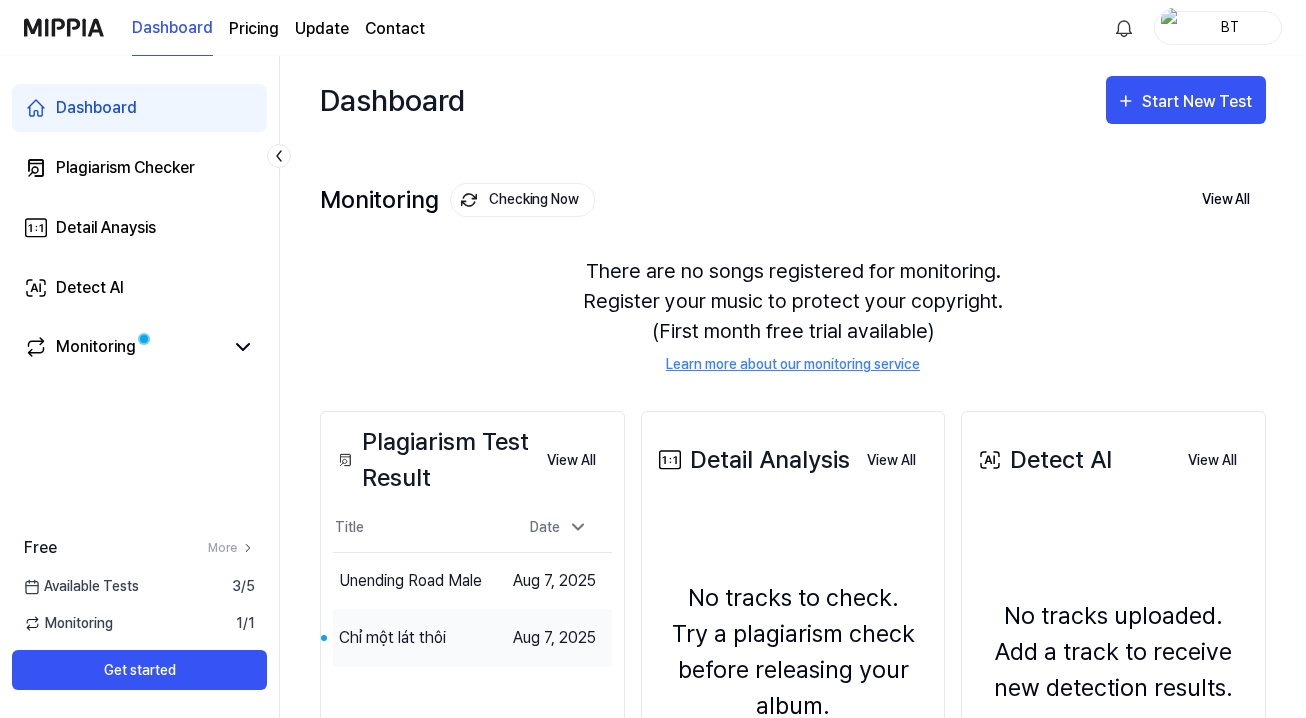 click on "Chỉ một lát thôi" at bounding box center (392, 638) 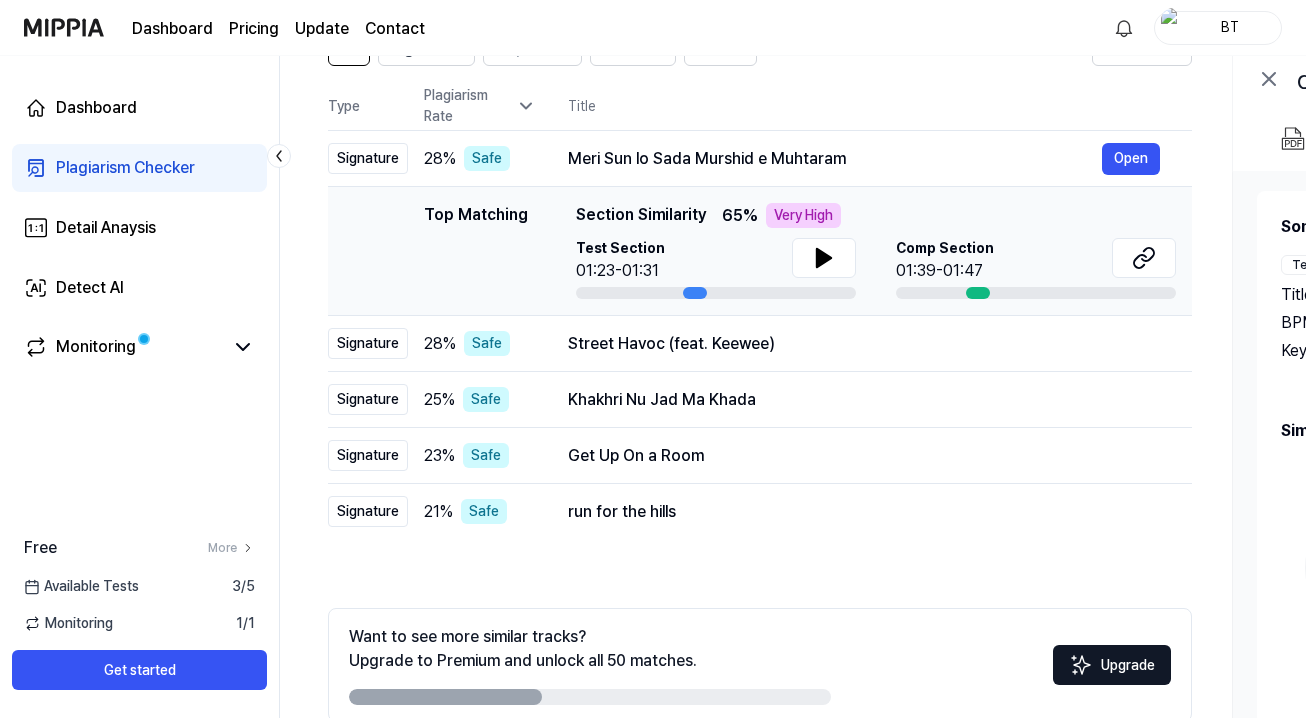 scroll, scrollTop: 188, scrollLeft: 0, axis: vertical 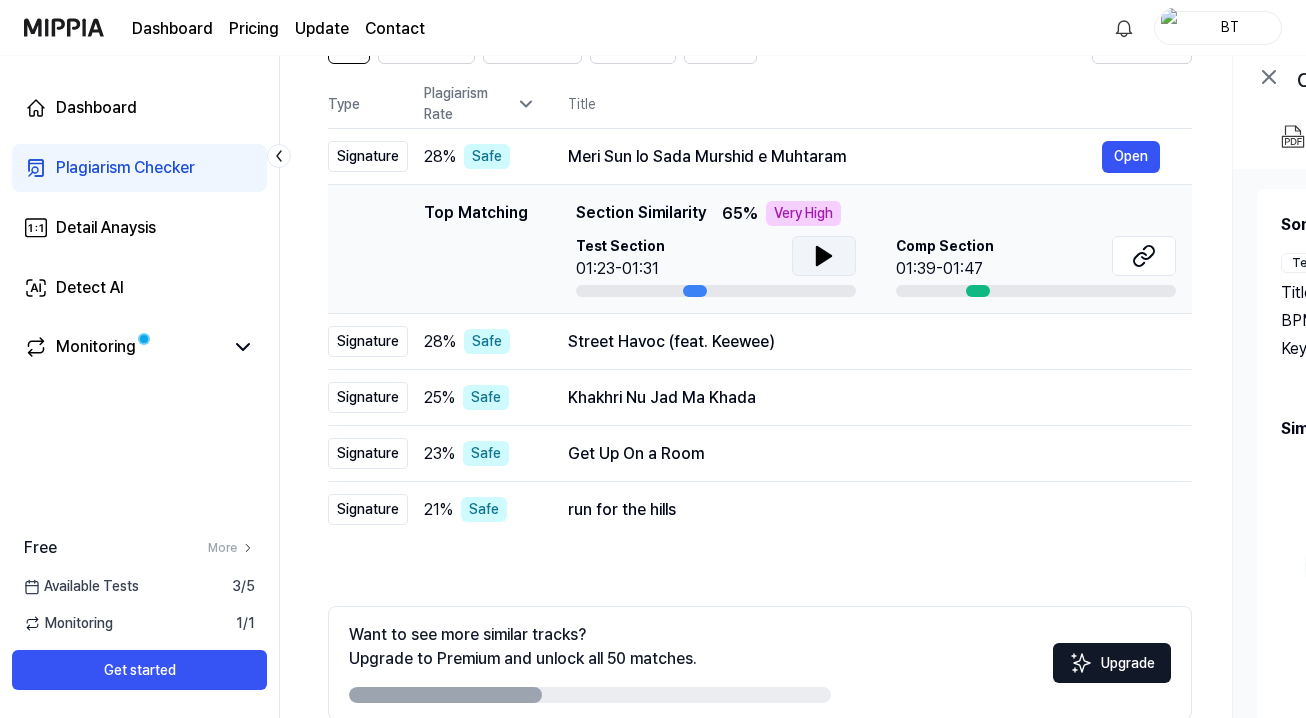 click at bounding box center [824, 256] 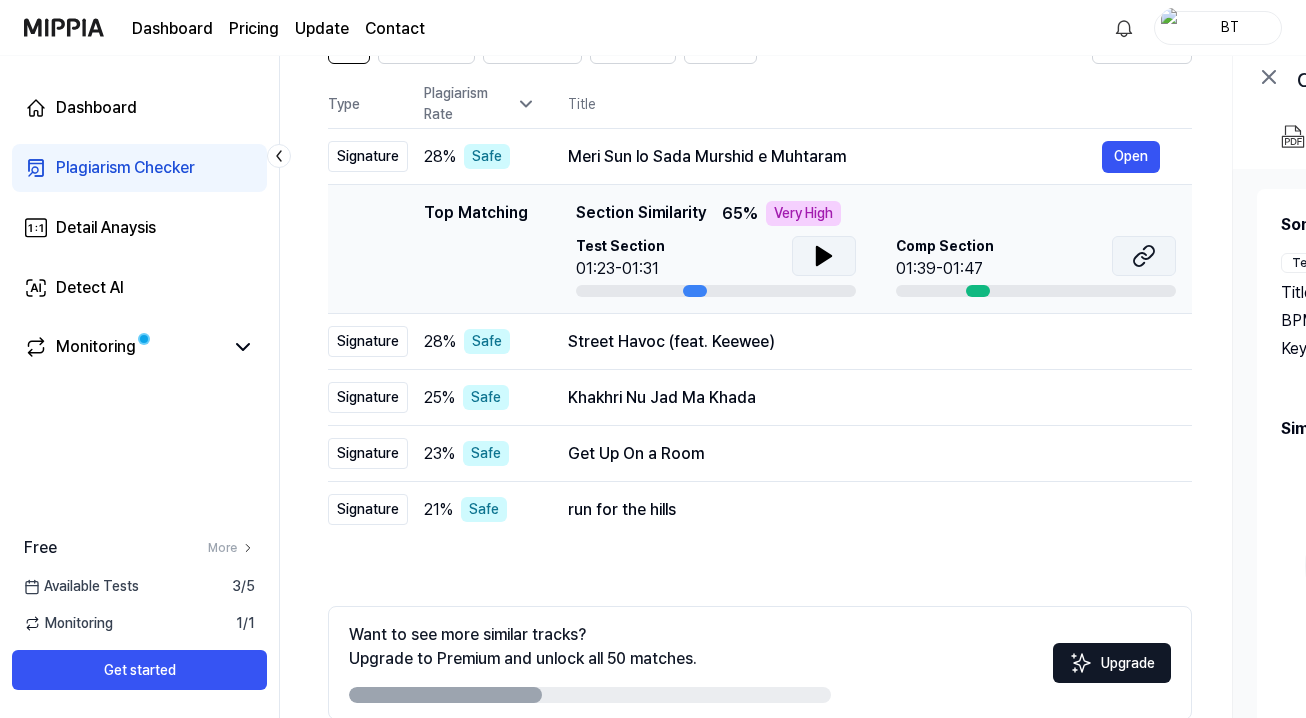 click at bounding box center [1144, 256] 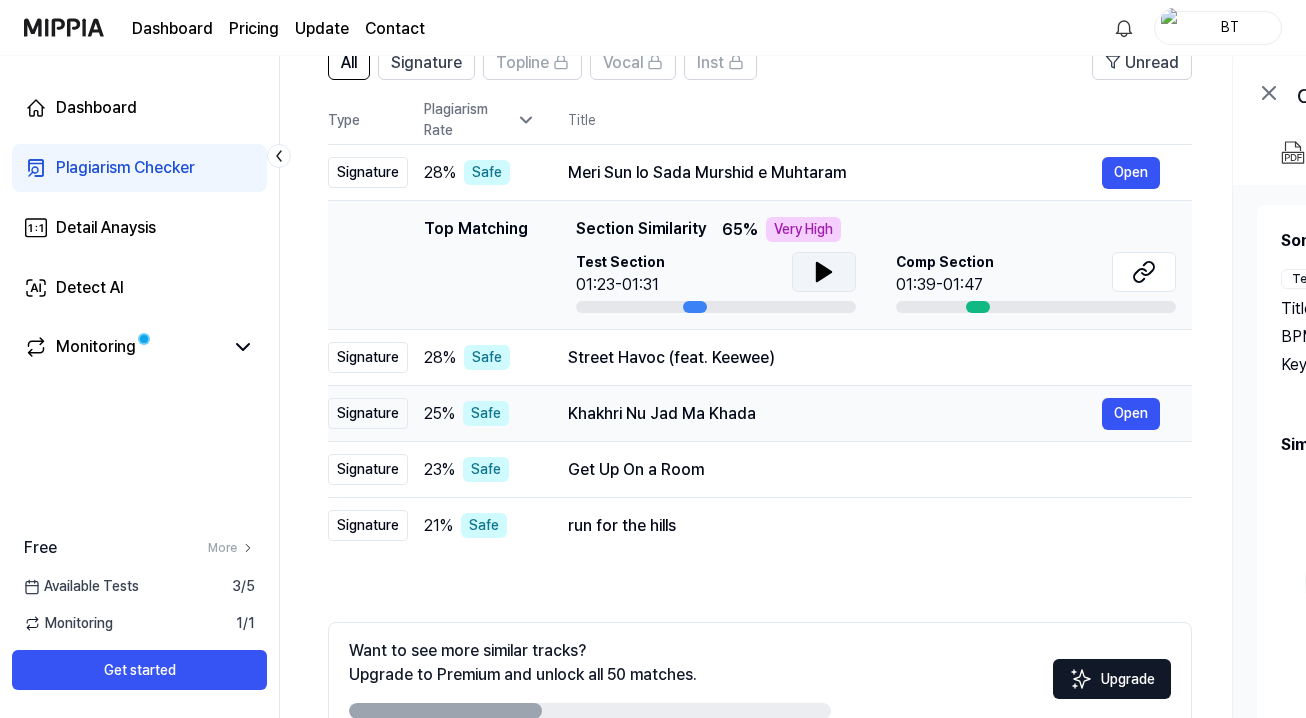 scroll, scrollTop: 0, scrollLeft: 0, axis: both 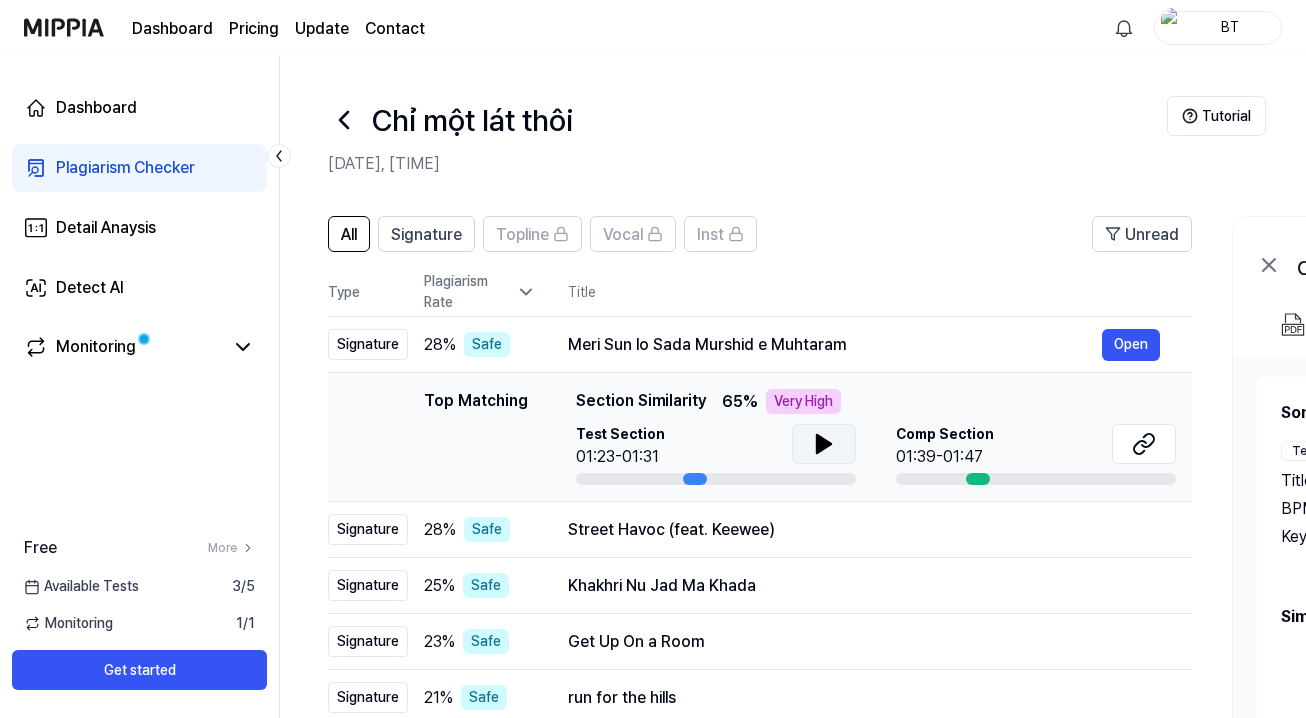 click on "Plagiarism Checker" at bounding box center [125, 168] 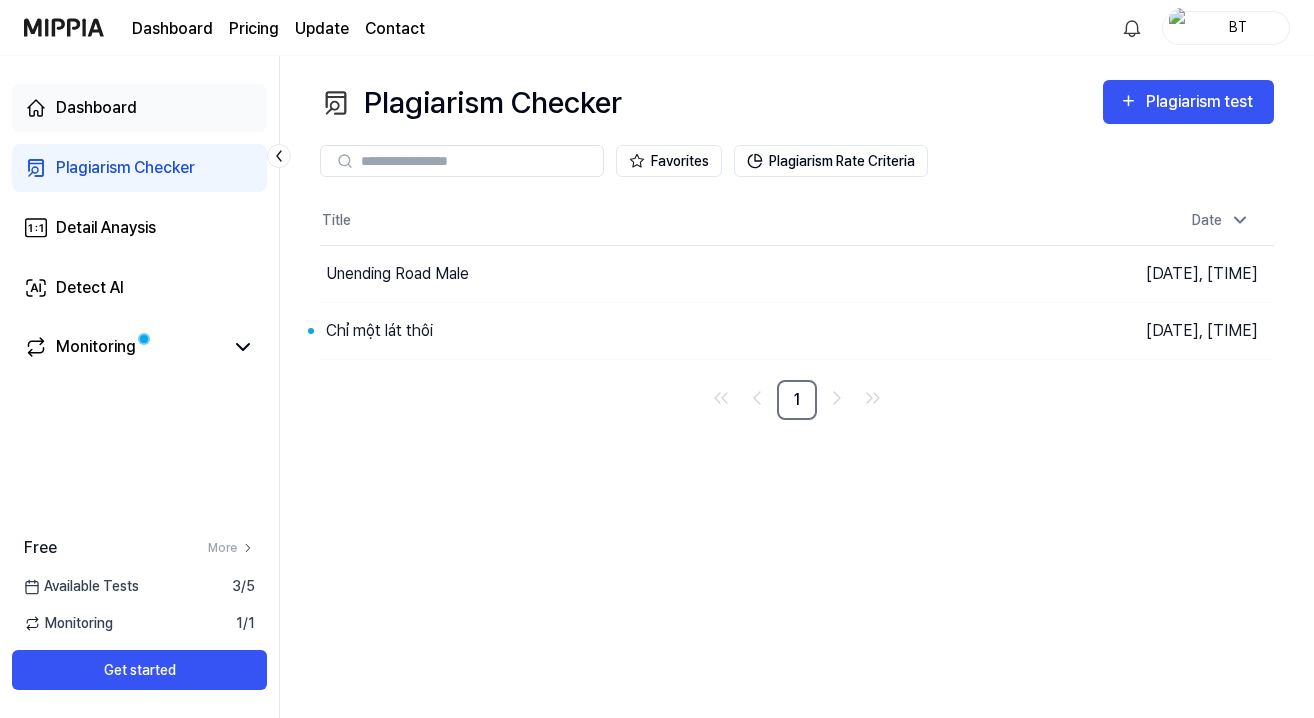 click on "Dashboard" at bounding box center (96, 108) 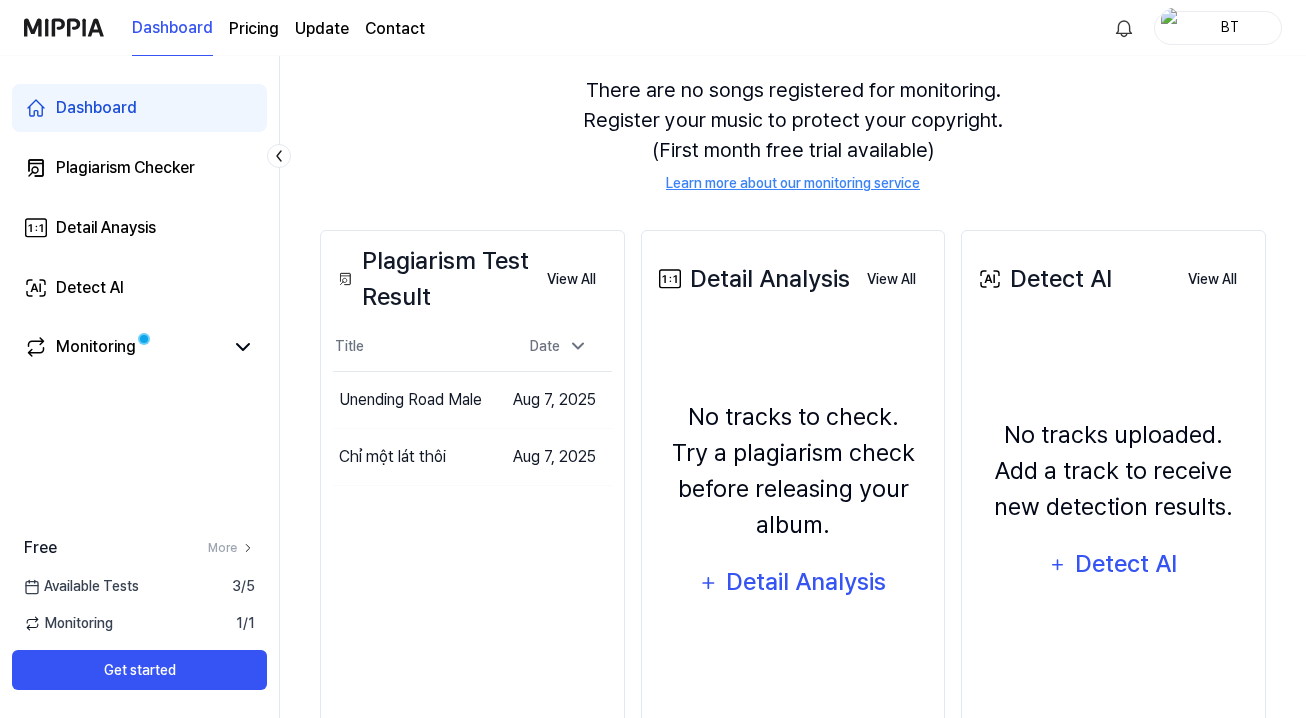scroll, scrollTop: 249, scrollLeft: 0, axis: vertical 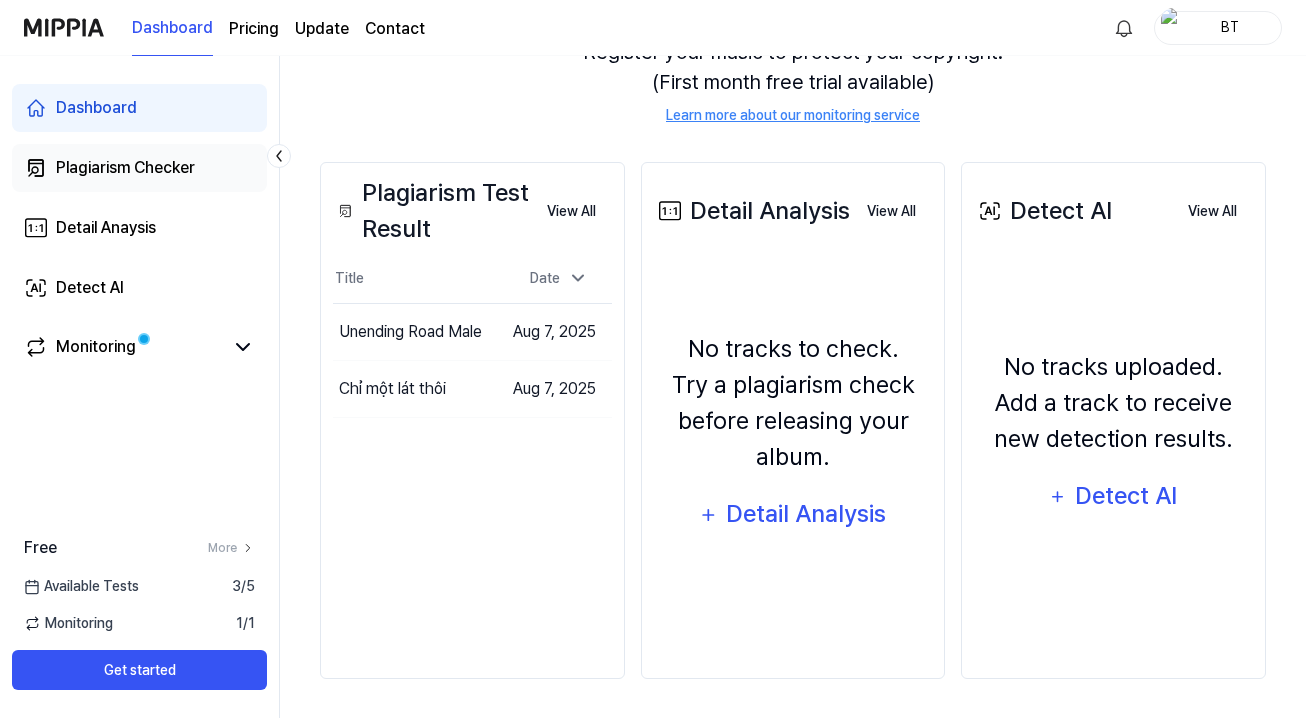 click on "Plagiarism Checker" at bounding box center (125, 168) 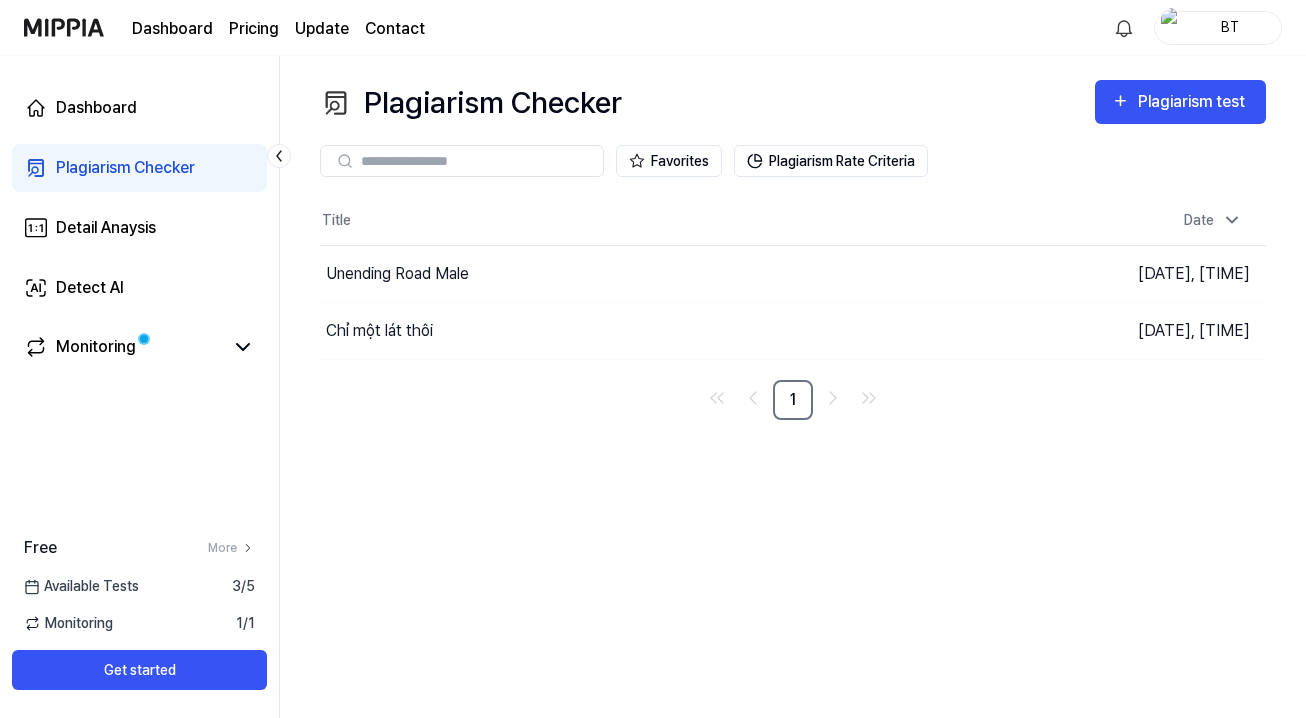 scroll, scrollTop: 0, scrollLeft: 0, axis: both 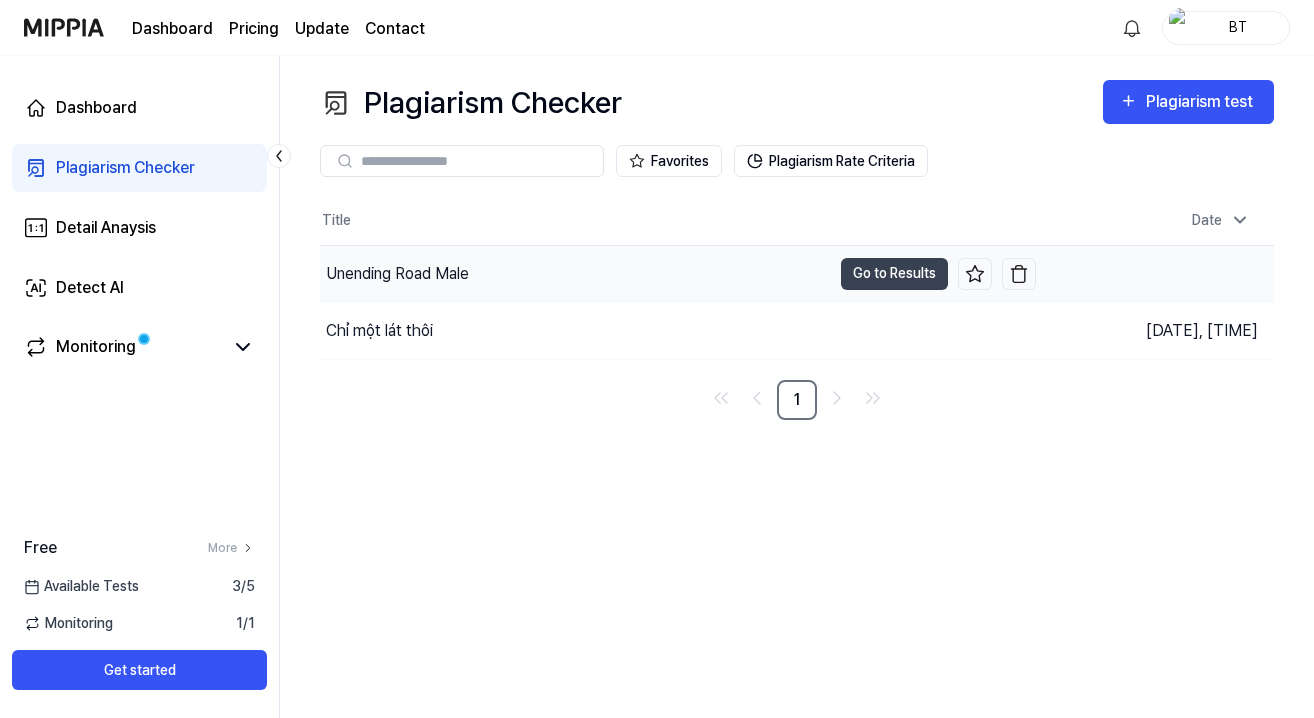 click on "Unending Road Male" at bounding box center [575, 274] 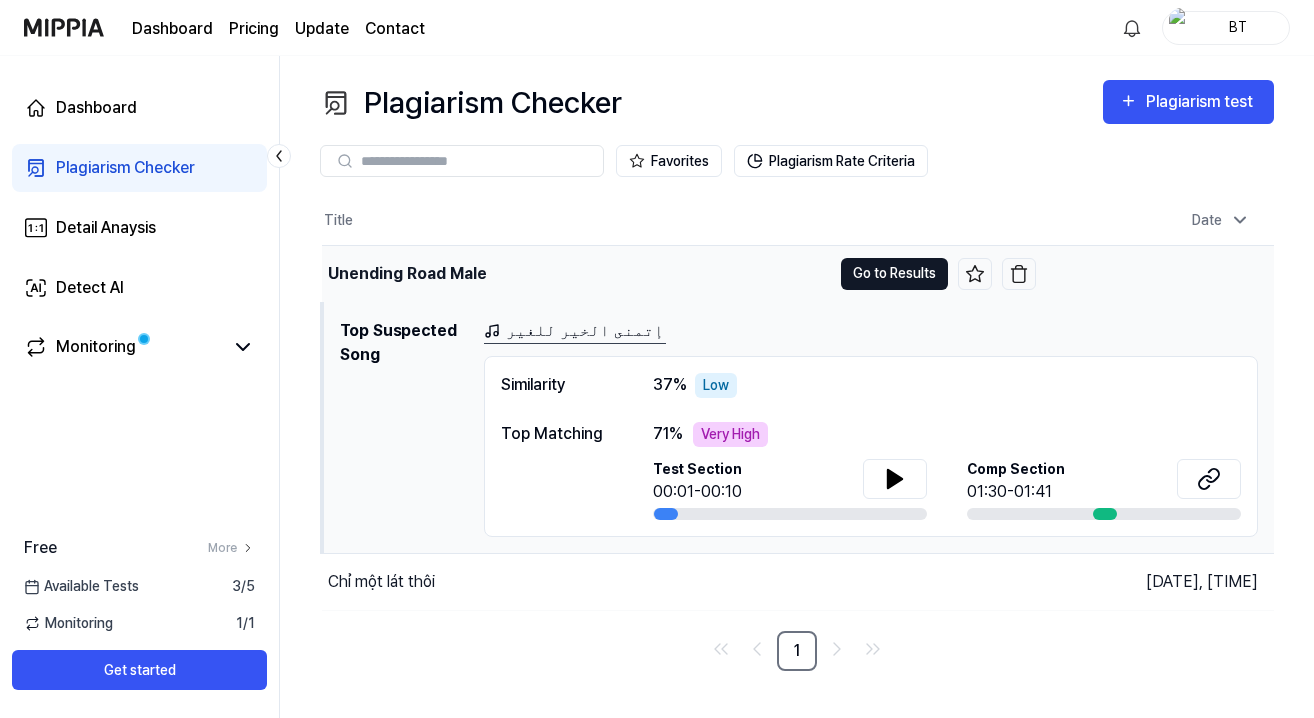 click on "Go to Results" at bounding box center (894, 274) 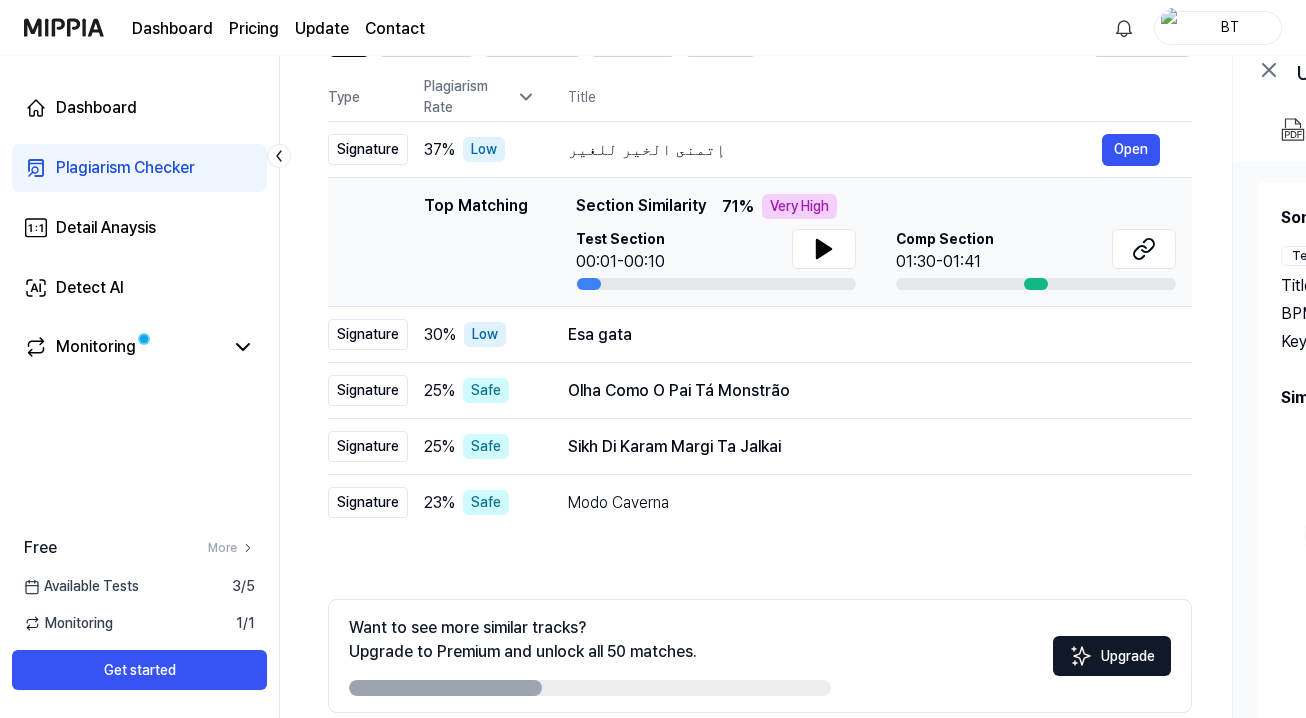 scroll, scrollTop: 190, scrollLeft: 0, axis: vertical 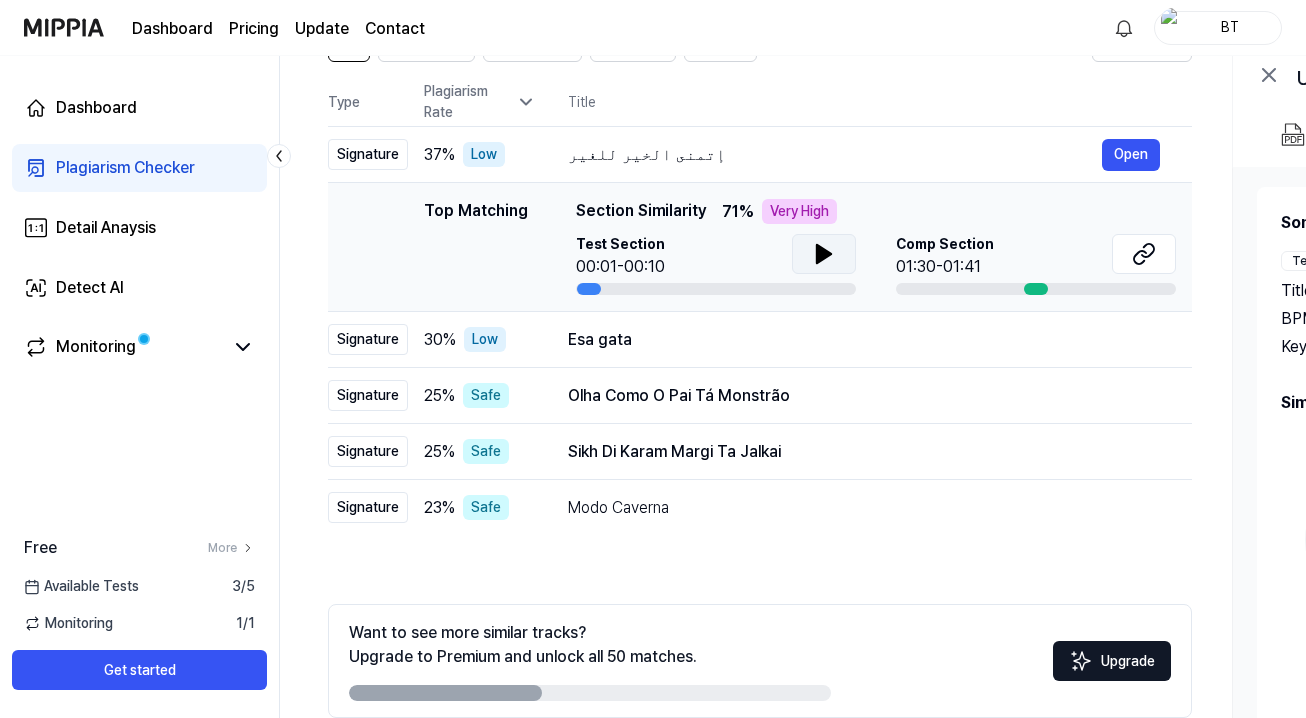 click 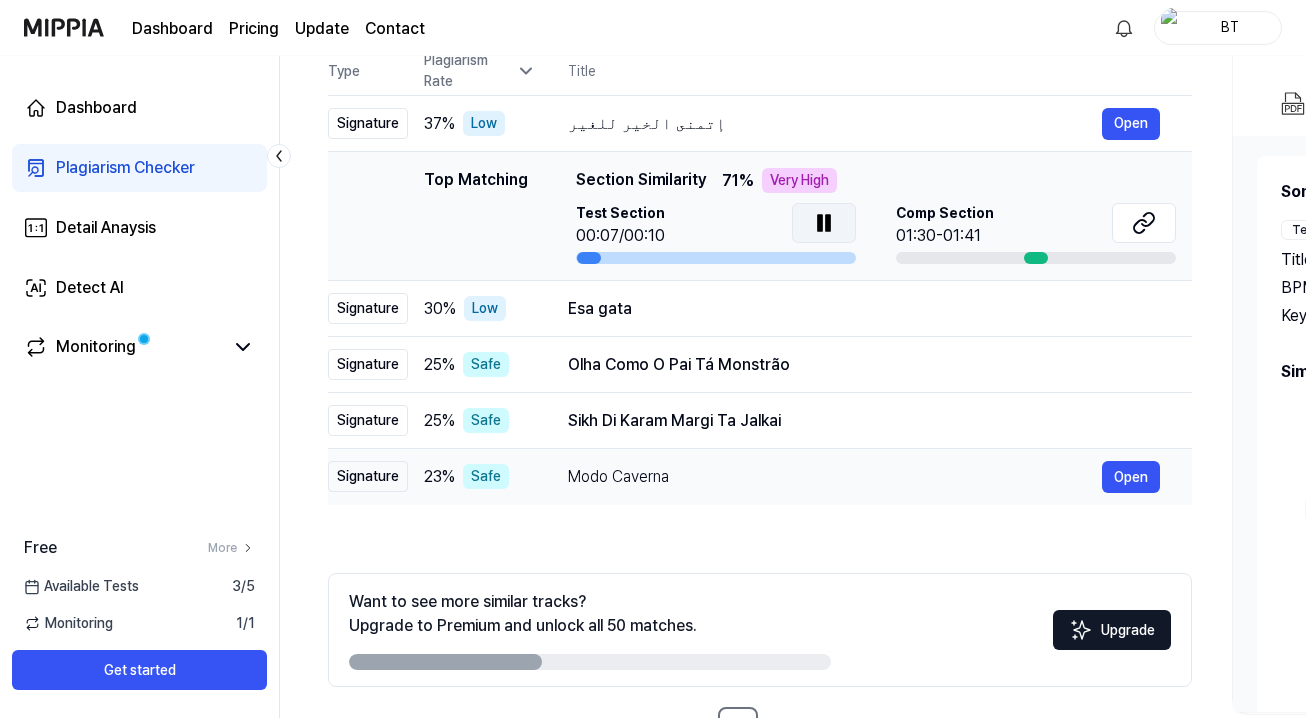 scroll, scrollTop: 222, scrollLeft: 0, axis: vertical 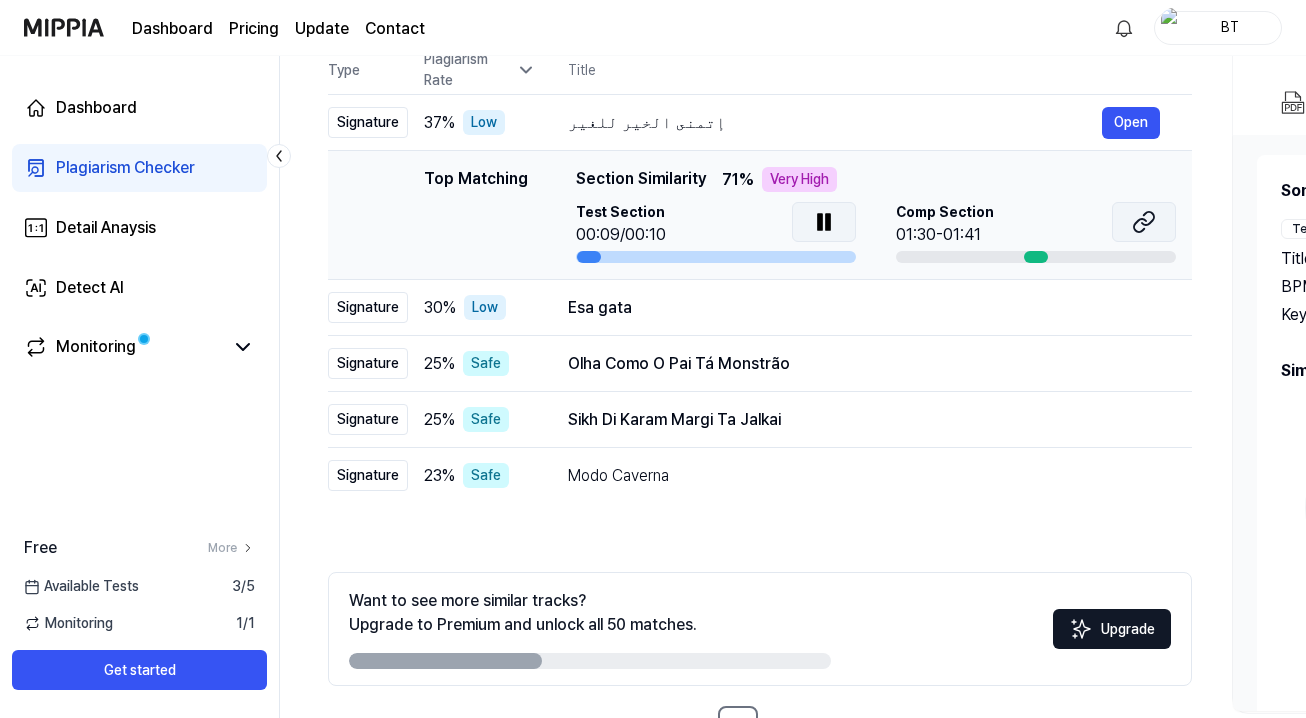 click 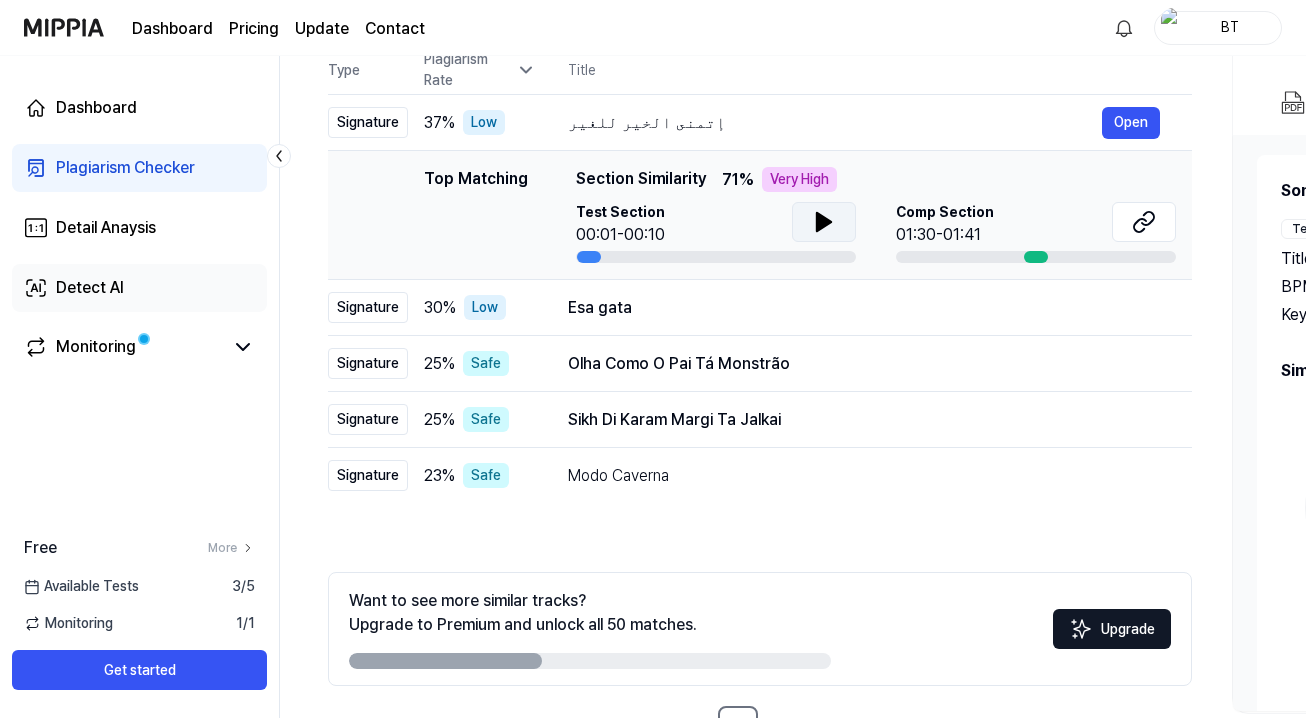 click on "Detect AI" at bounding box center [139, 288] 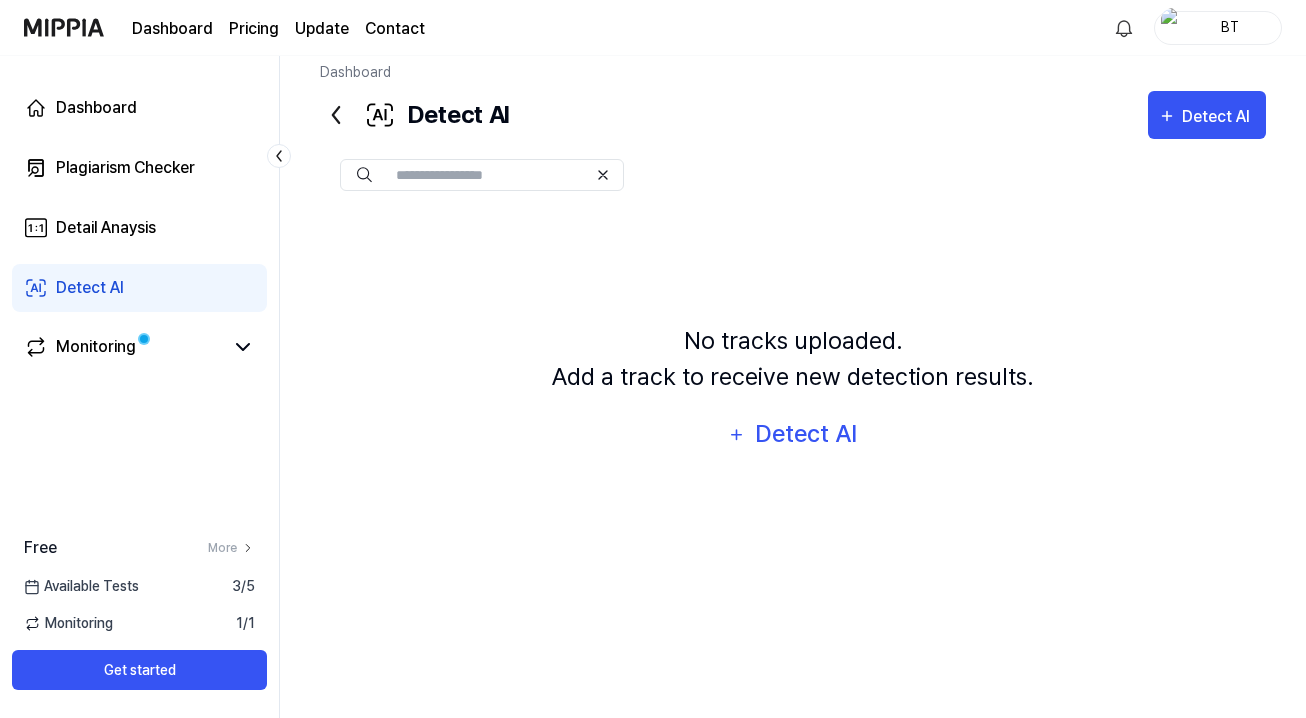 scroll, scrollTop: 17, scrollLeft: 0, axis: vertical 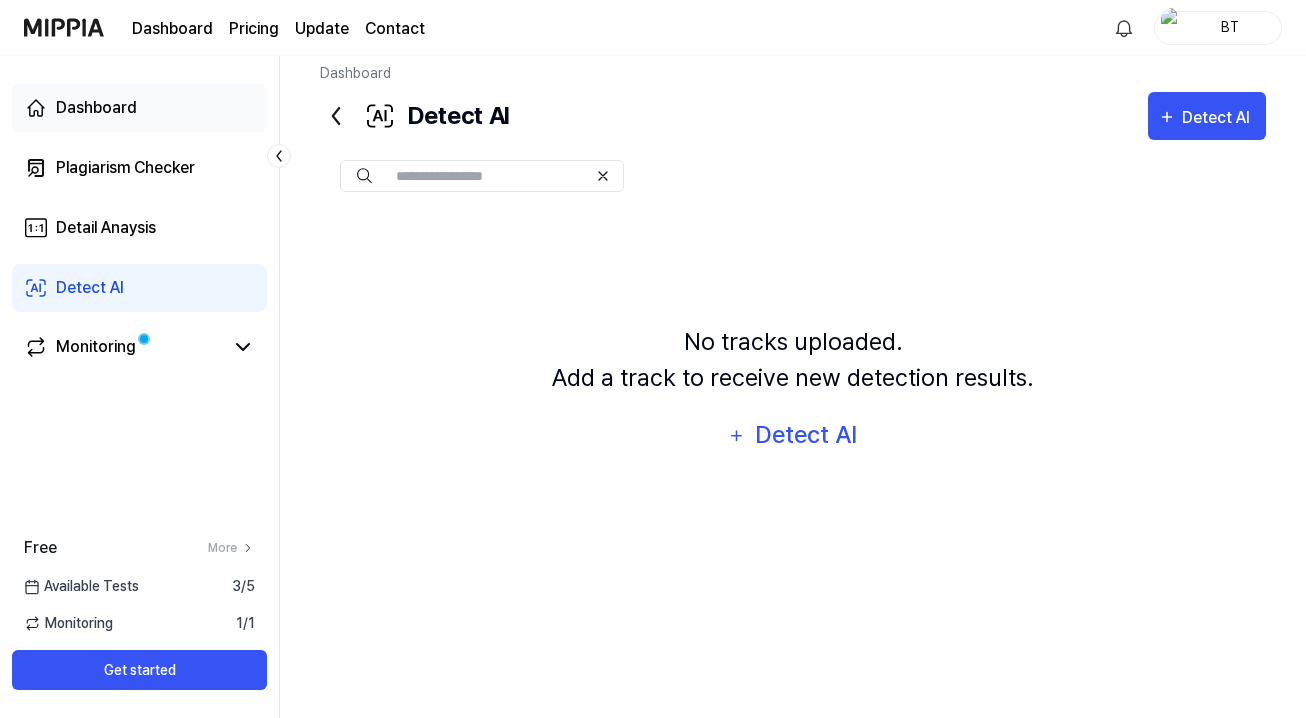 click on "Dashboard" at bounding box center (139, 108) 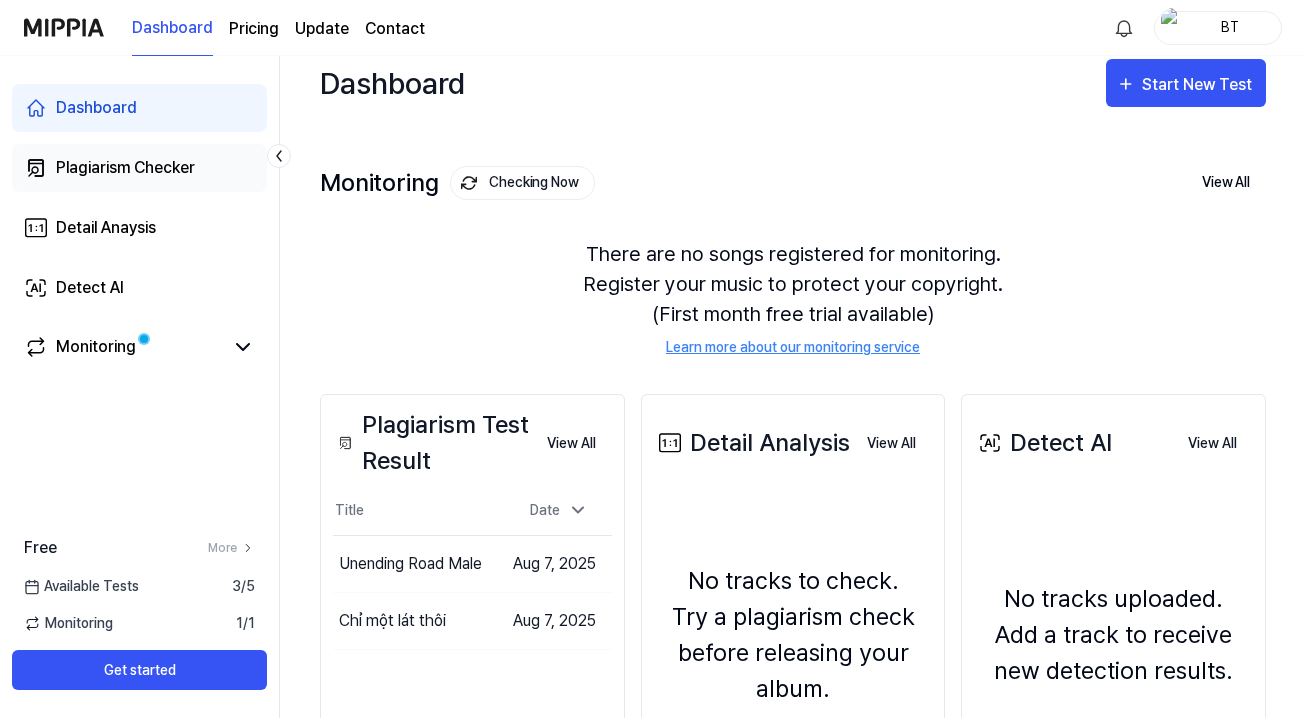 click on "Plagiarism Checker" at bounding box center [125, 168] 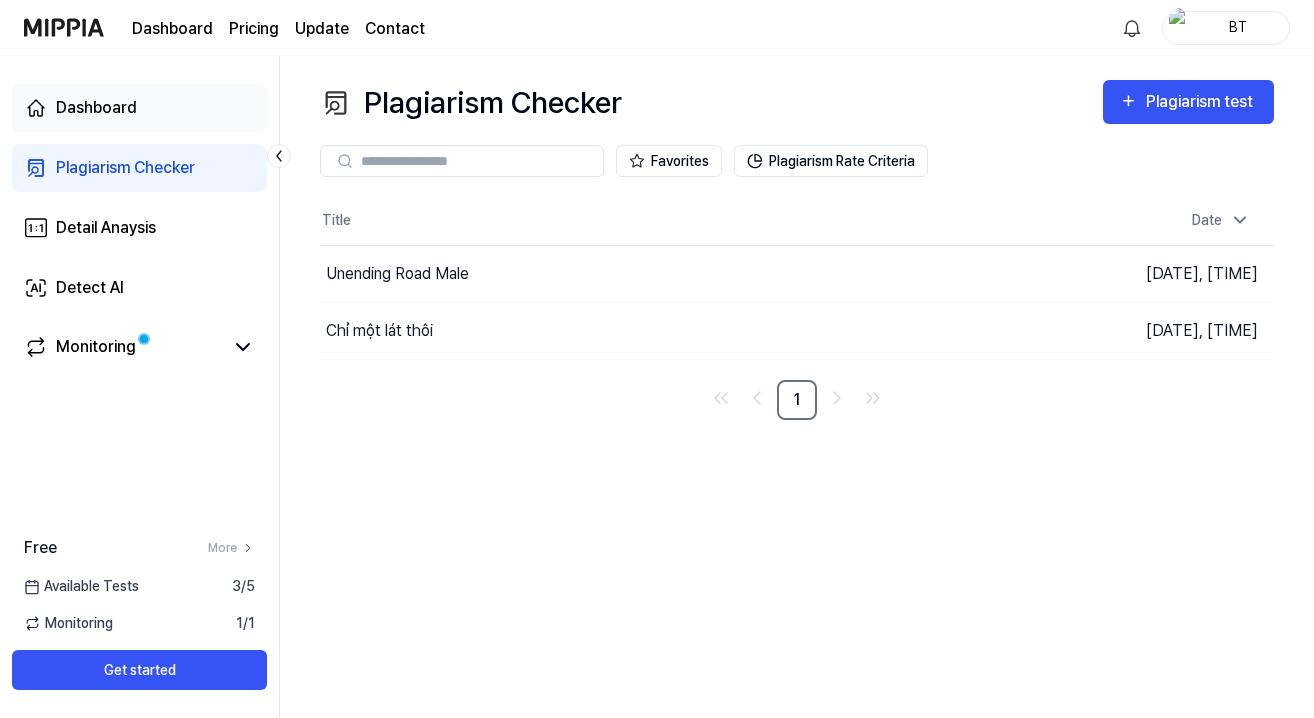 click on "Dashboard" at bounding box center (96, 108) 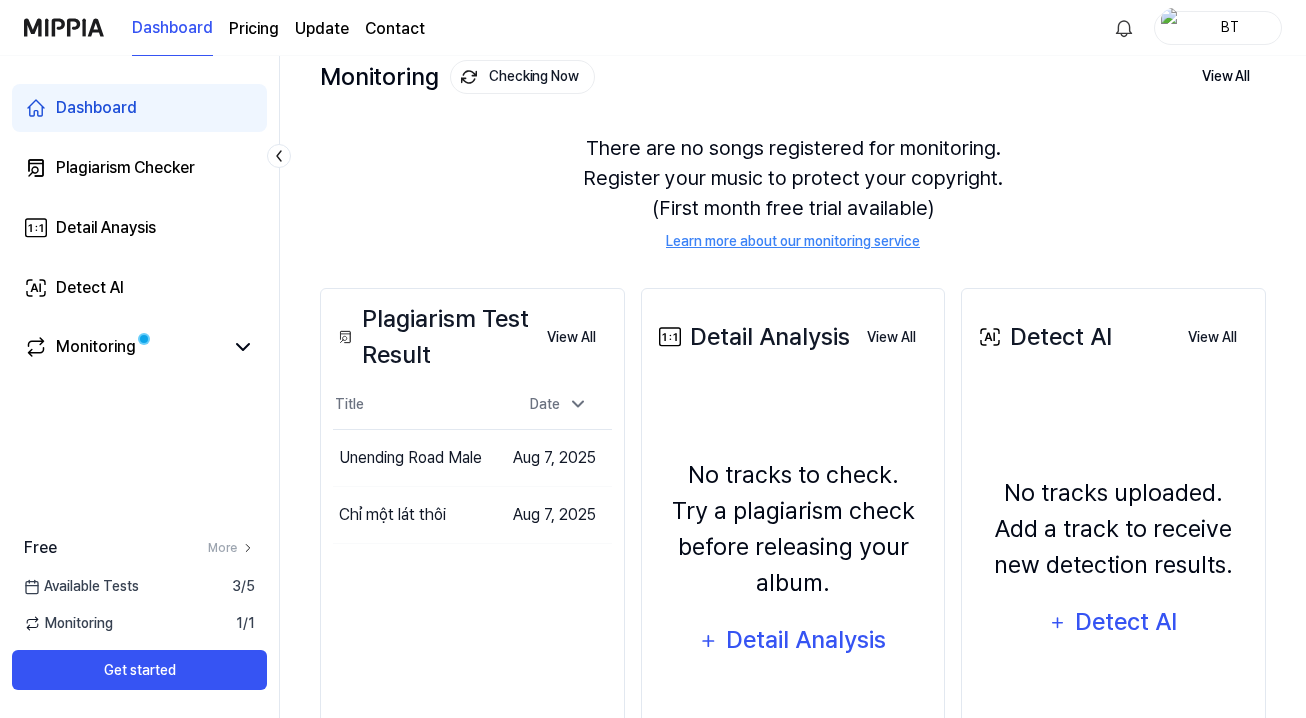 scroll, scrollTop: 0, scrollLeft: 0, axis: both 